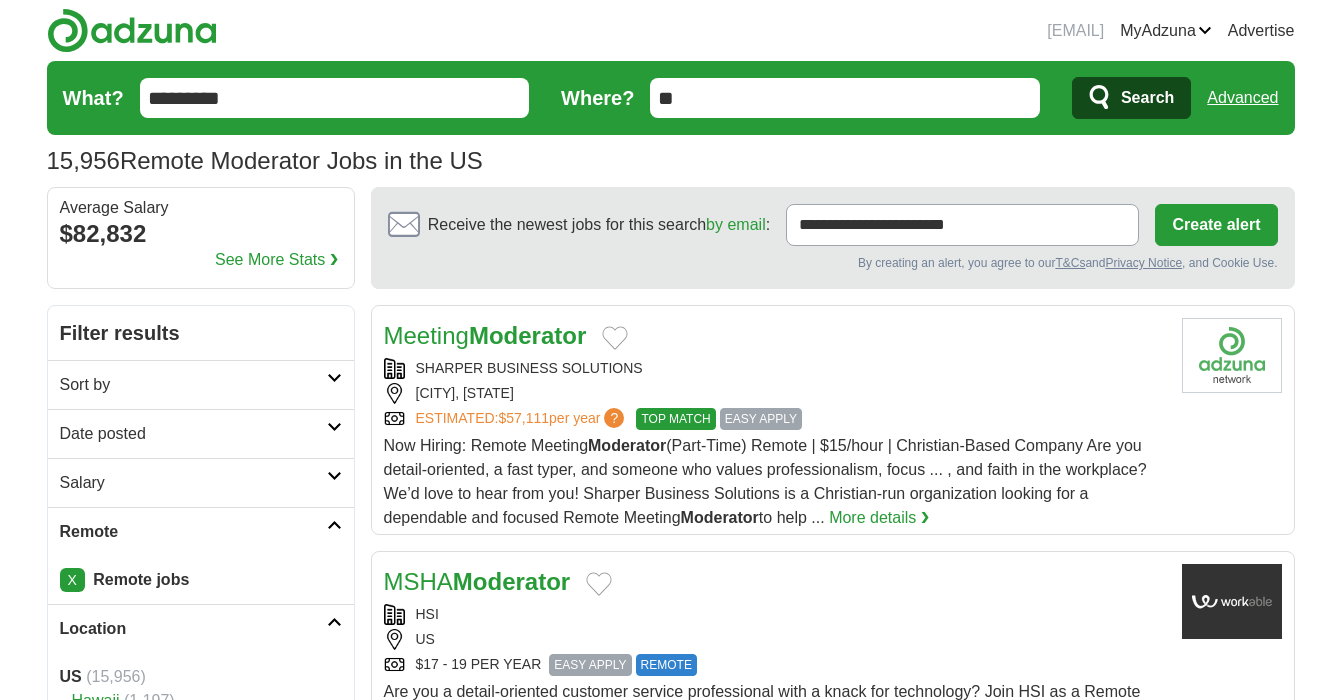 scroll, scrollTop: 402, scrollLeft: 0, axis: vertical 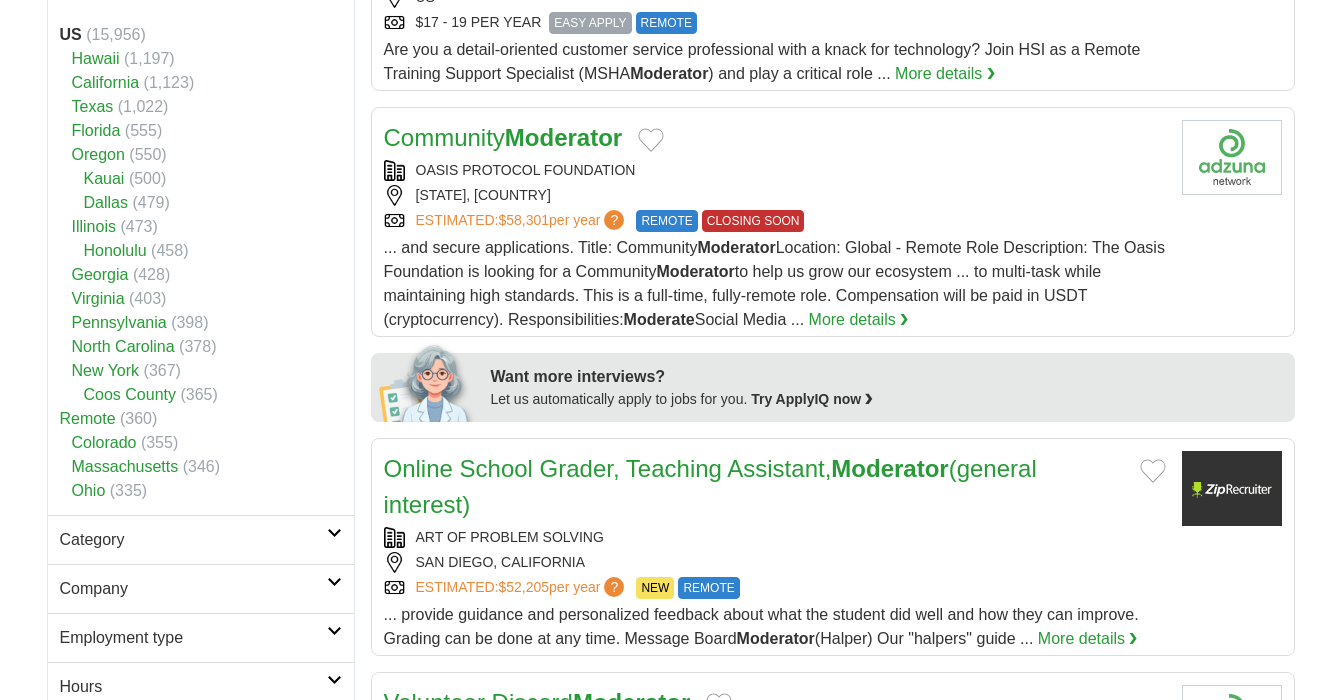 click on "joseph.gharzai@gmail.com
MyAdzuna
Alerts
Favorites
Resumes
ApplyIQ
Preferences
Posted jobs
Logout
Advertise
15,956
Remote Moderator Jobs in the US
Salary
Salary
Select a salary range
Salary from
from $10,000
from $20,000" at bounding box center [670, 1074] 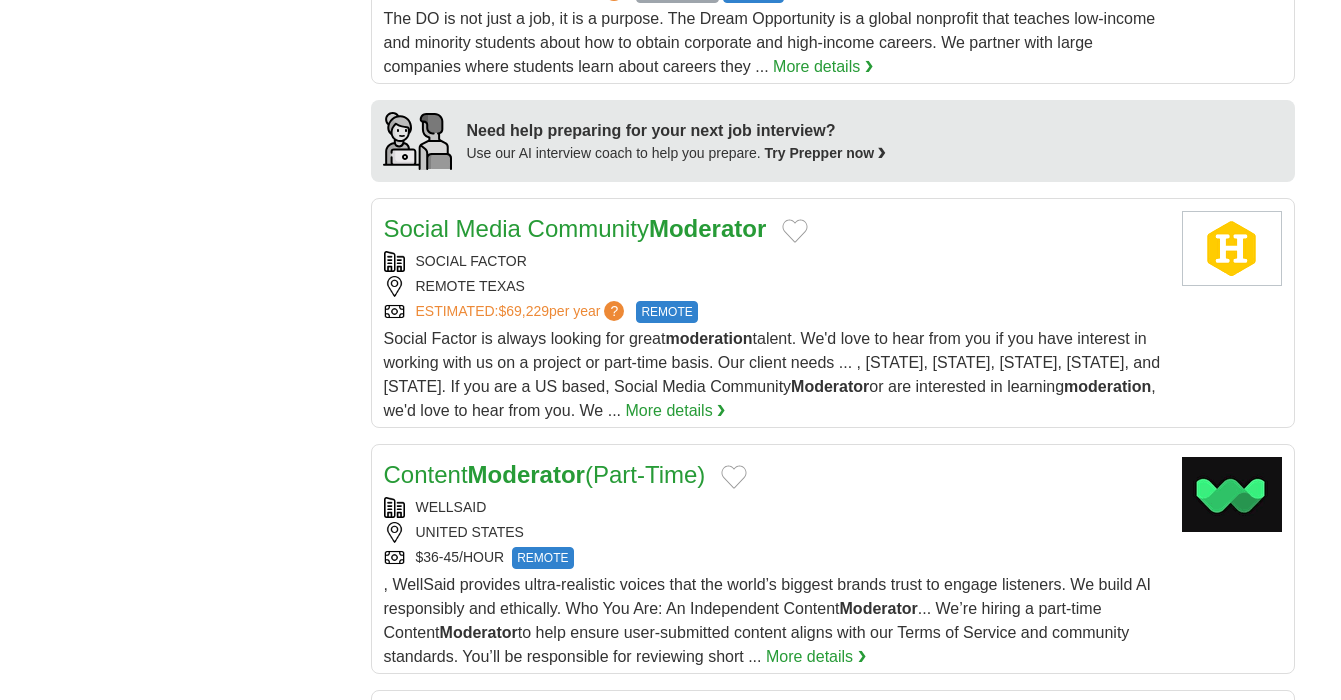 scroll, scrollTop: 1686, scrollLeft: 0, axis: vertical 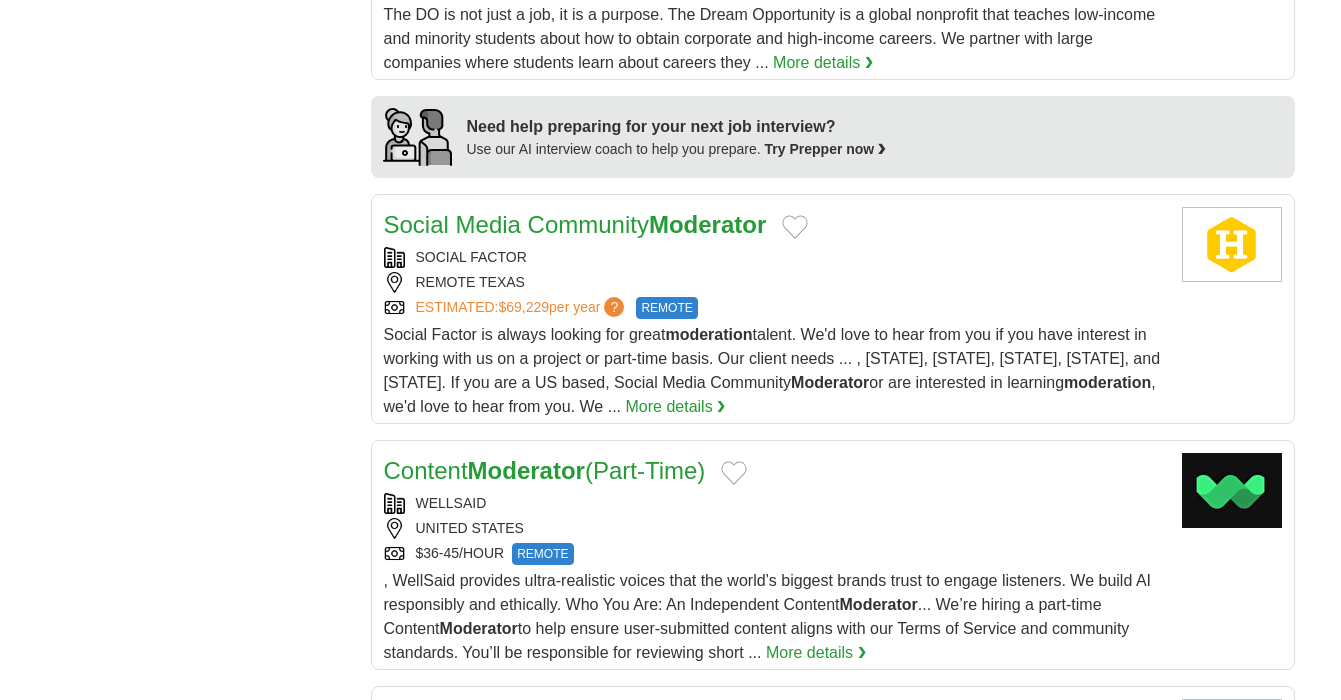 click on "**********" at bounding box center (671, 9) 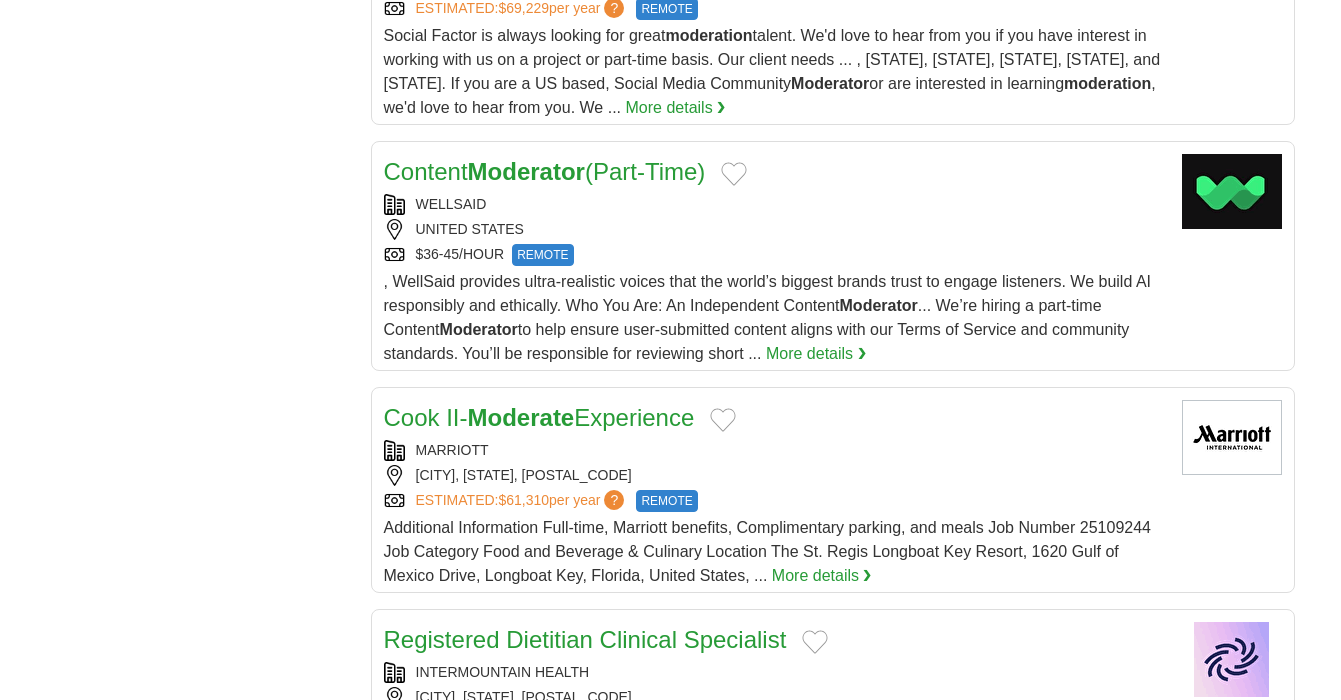scroll, scrollTop: 1987, scrollLeft: 0, axis: vertical 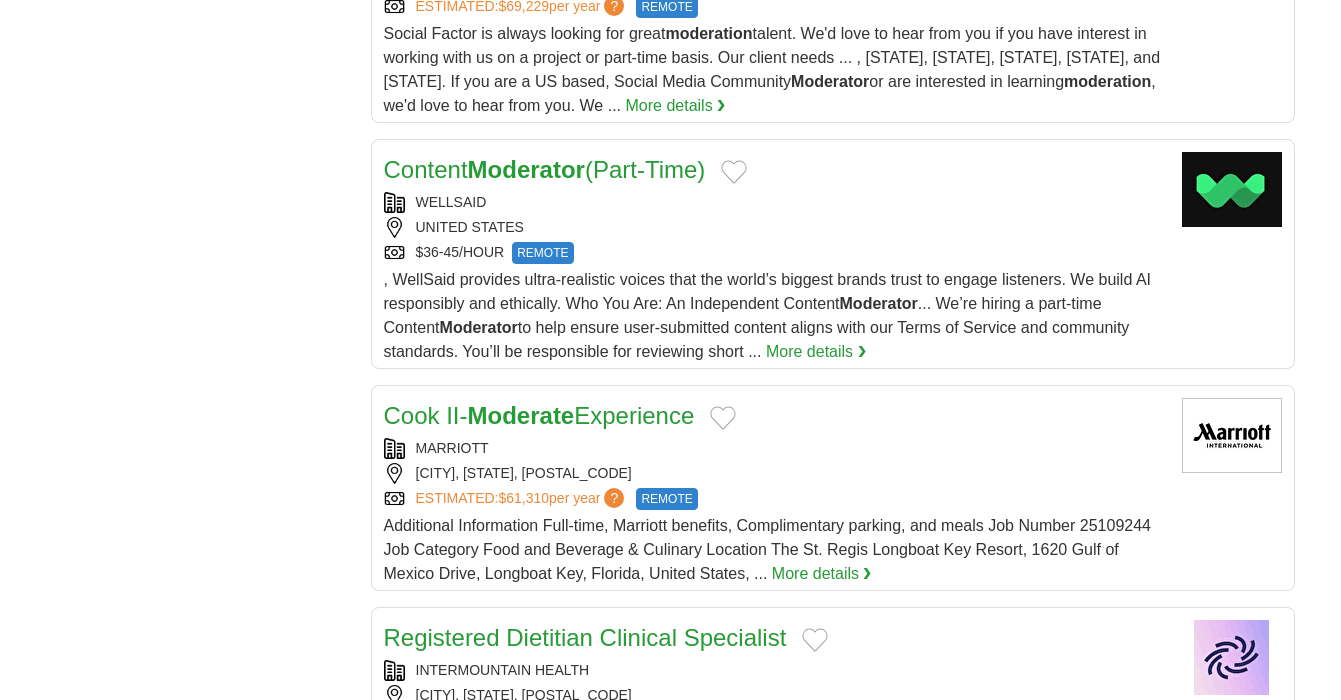 click on "**********" at bounding box center (671, -292) 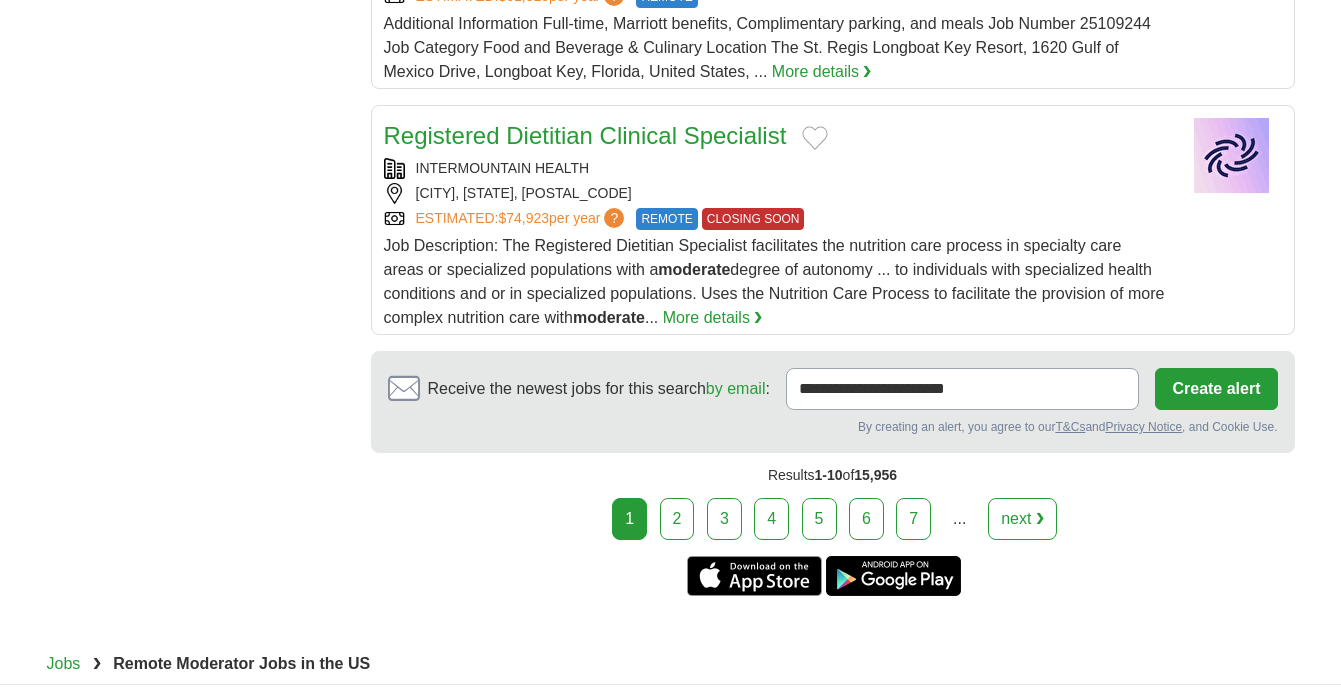 scroll, scrollTop: 2559, scrollLeft: 0, axis: vertical 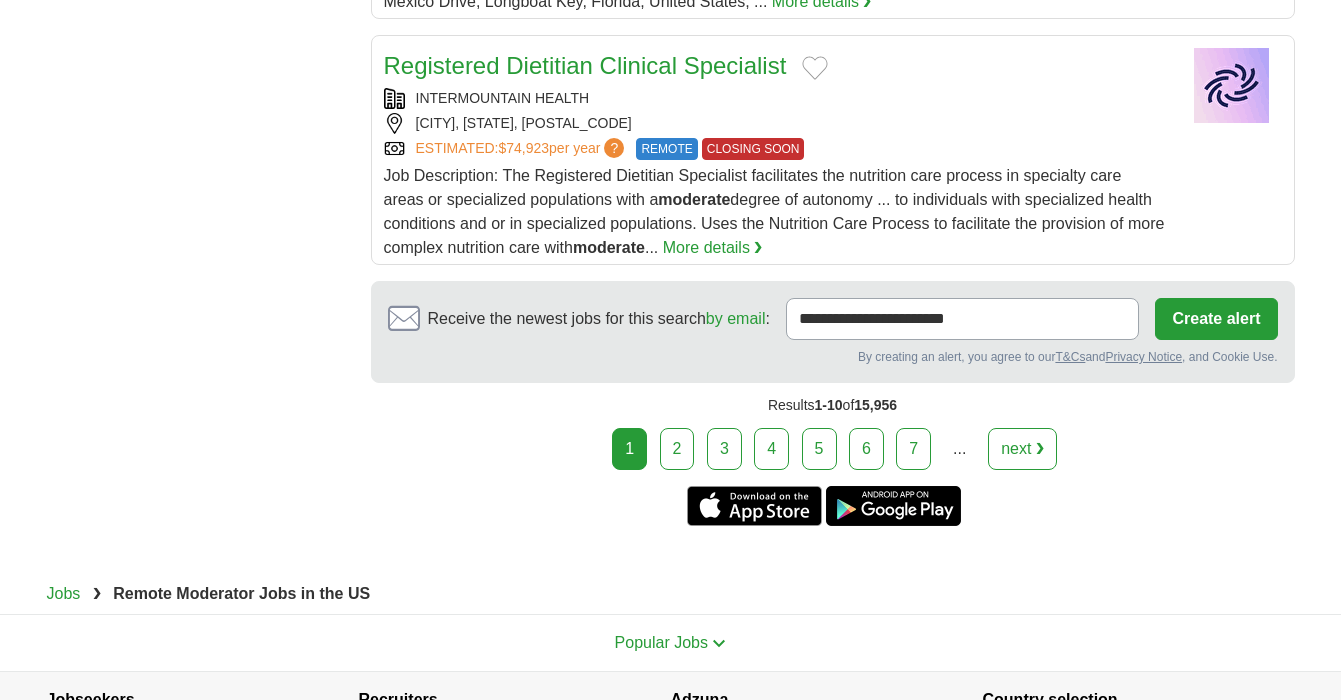 click on "2" at bounding box center [677, 449] 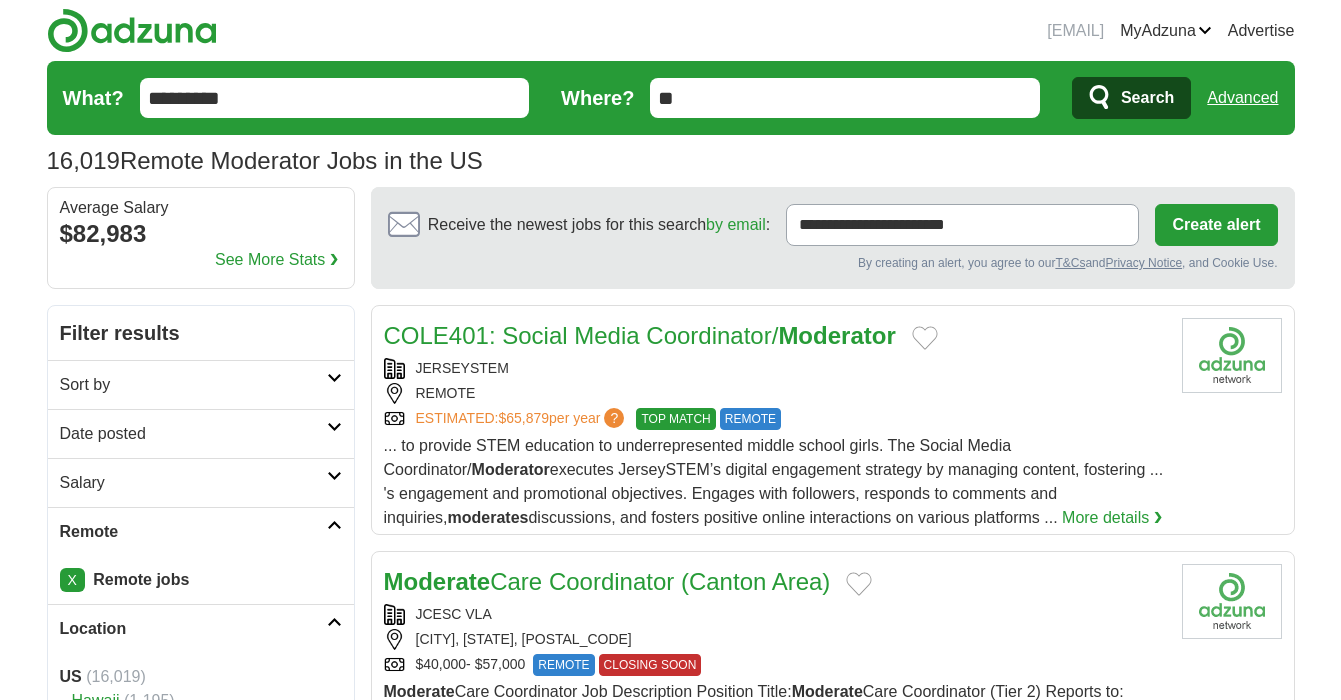 scroll, scrollTop: 0, scrollLeft: 0, axis: both 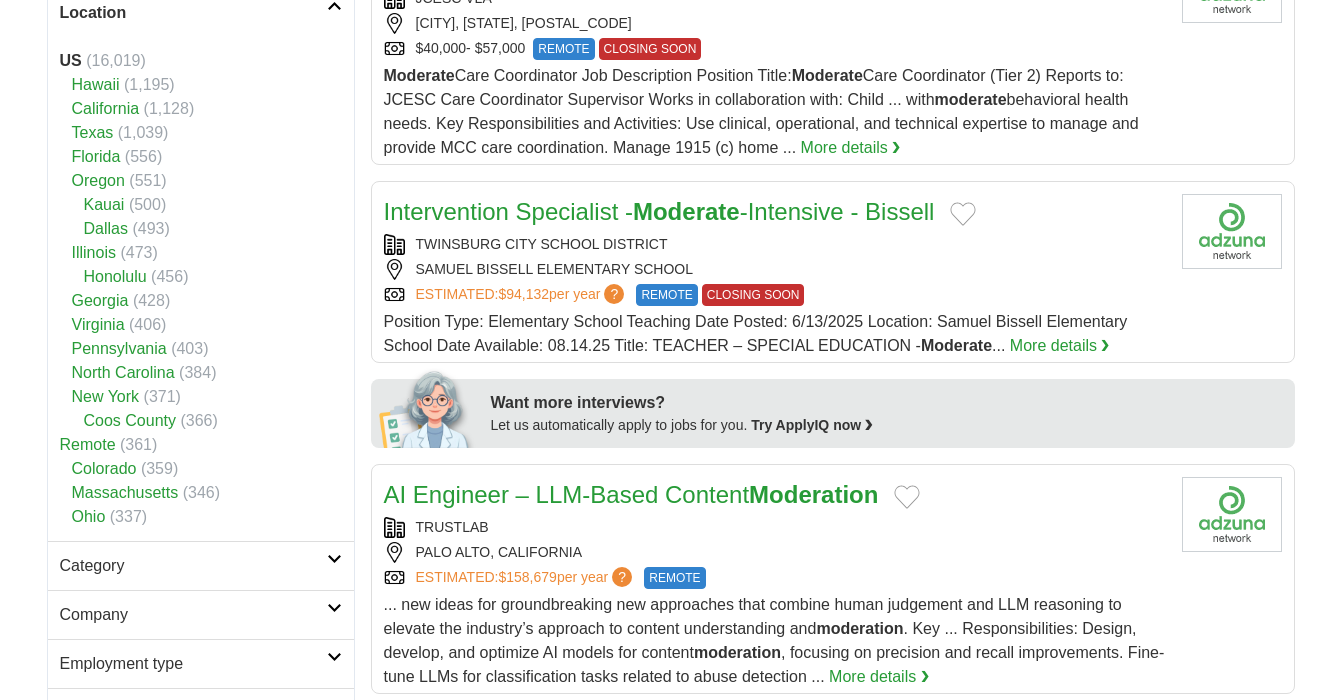 click on "joseph.gharzai@gmail.com
MyAdzuna
Alerts
Favorites
Resumes
ApplyIQ
Preferences
Posted jobs
Logout
Advertise
16,019
Remote Moderator Jobs in the US
Salary
Salary
Select a salary range
Salary from
from $10,000
from $20,000" at bounding box center [670, 1118] 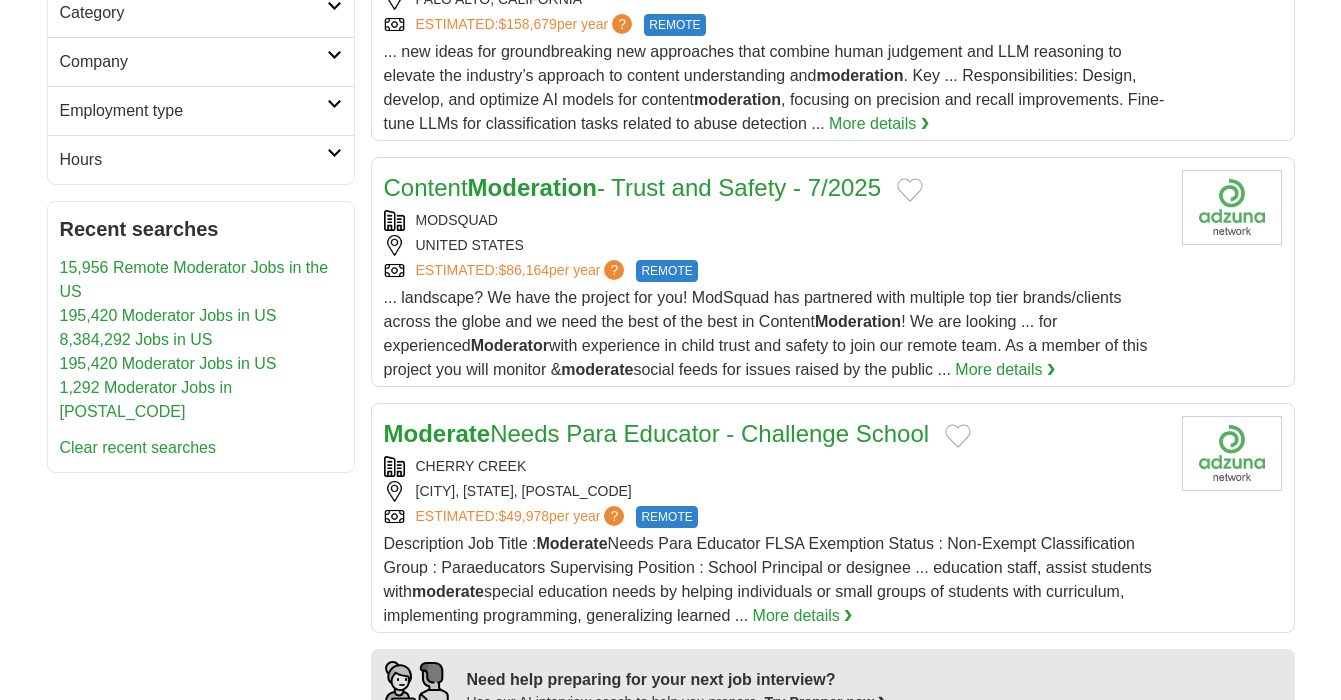 scroll, scrollTop: 1205, scrollLeft: 0, axis: vertical 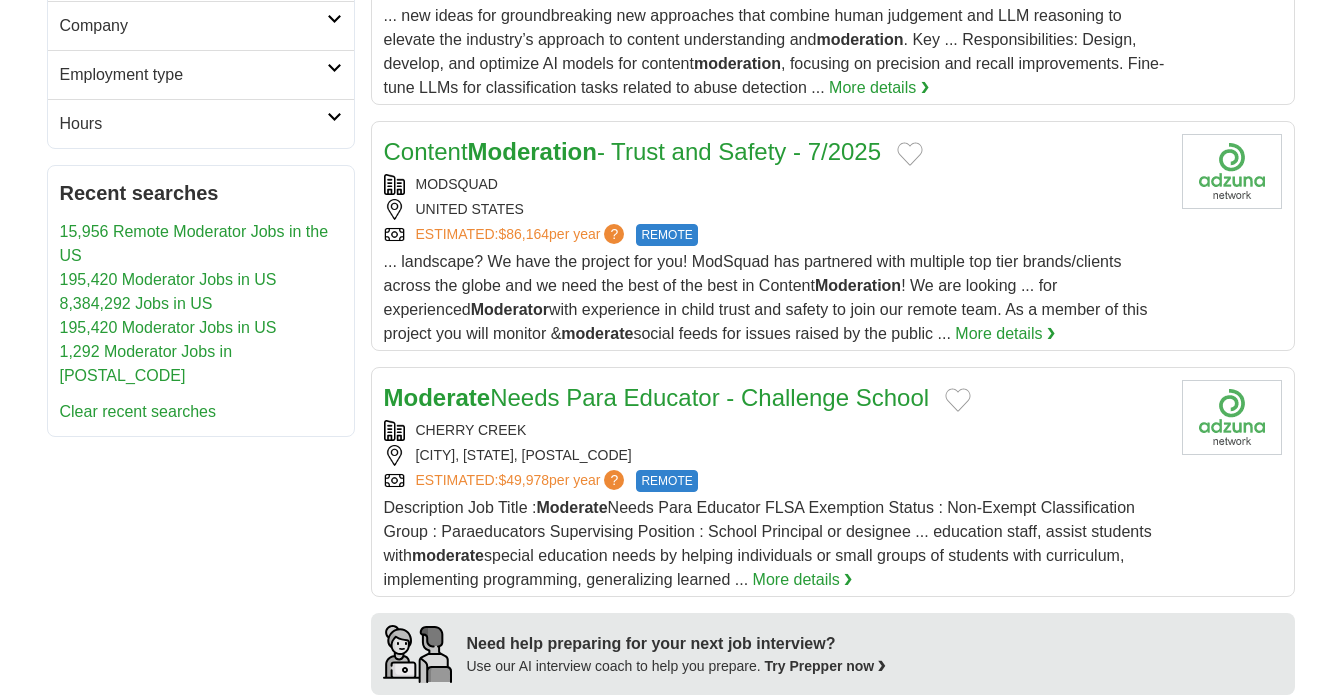 click on "**********" at bounding box center (671, 508) 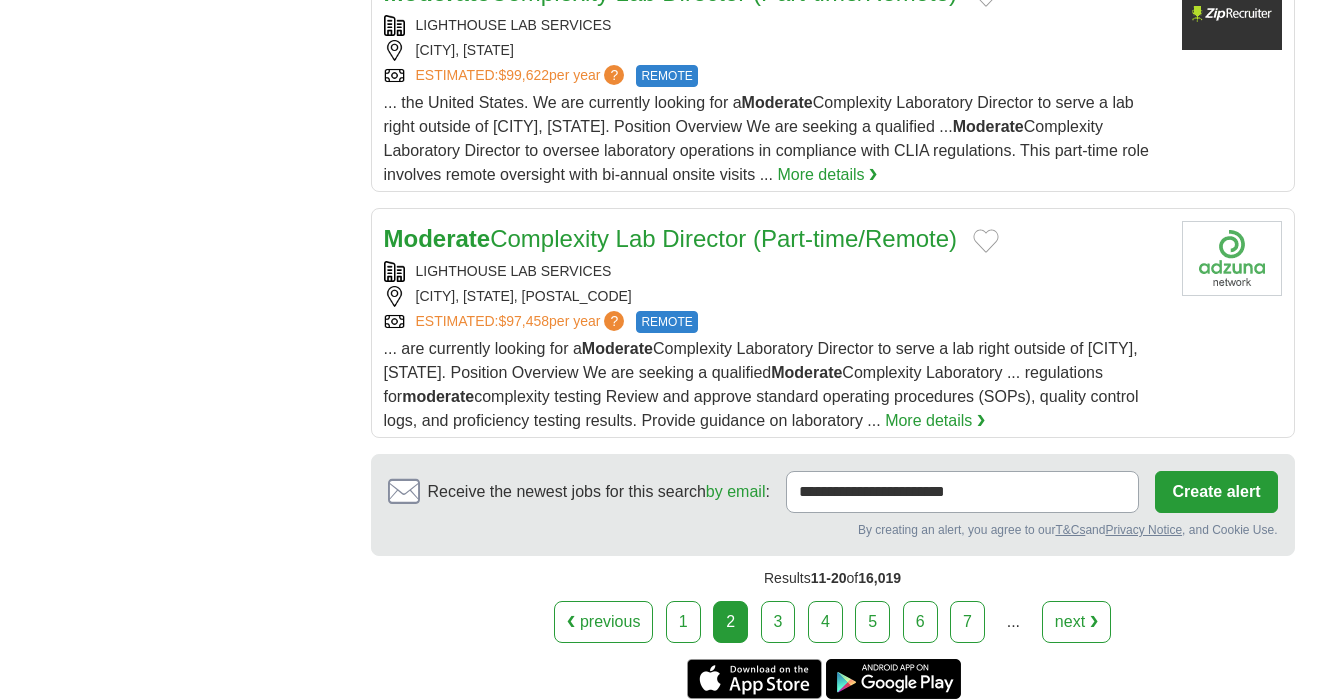 scroll, scrollTop: 2494, scrollLeft: 0, axis: vertical 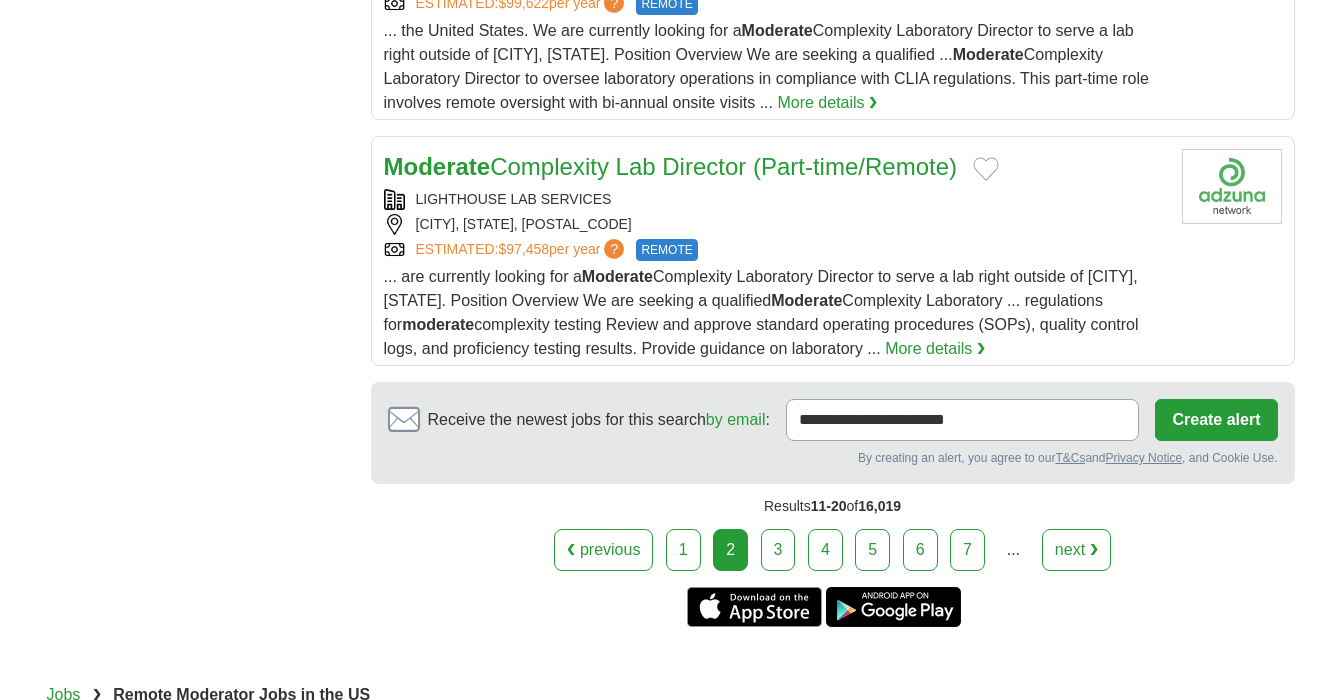 click on "3" at bounding box center [778, 550] 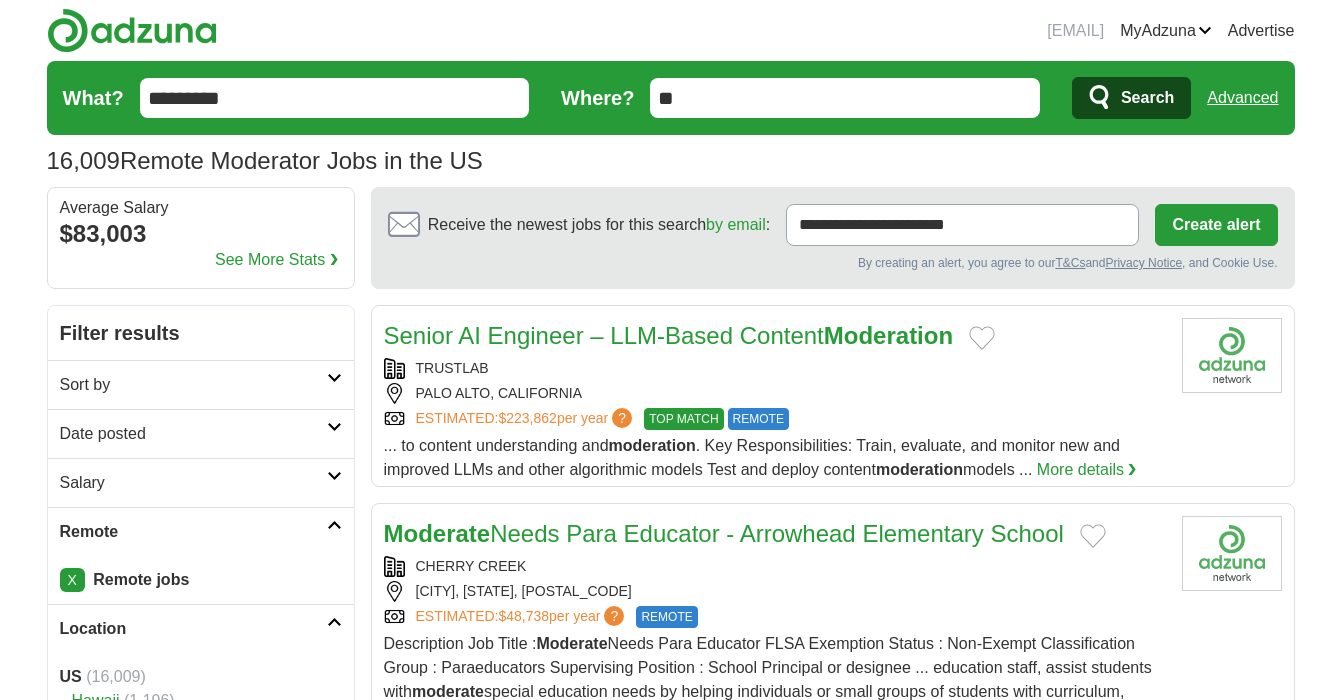 scroll, scrollTop: 0, scrollLeft: 0, axis: both 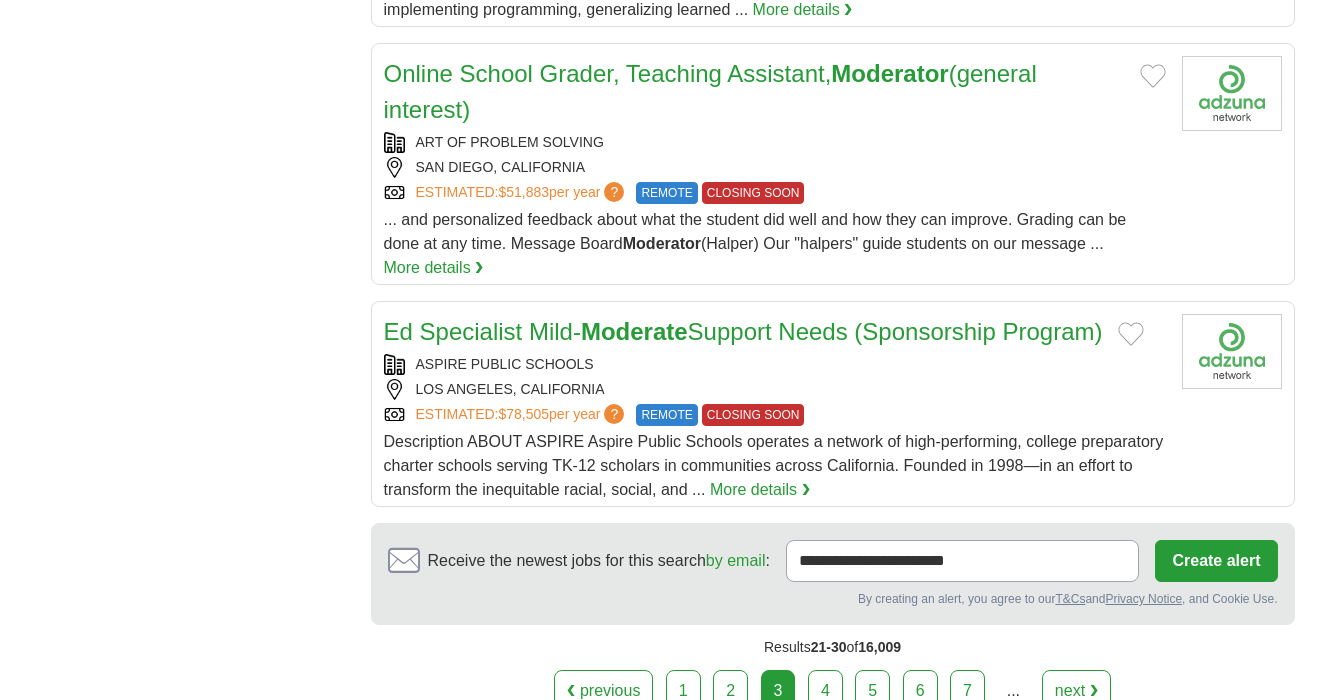 click on "4" at bounding box center (825, 691) 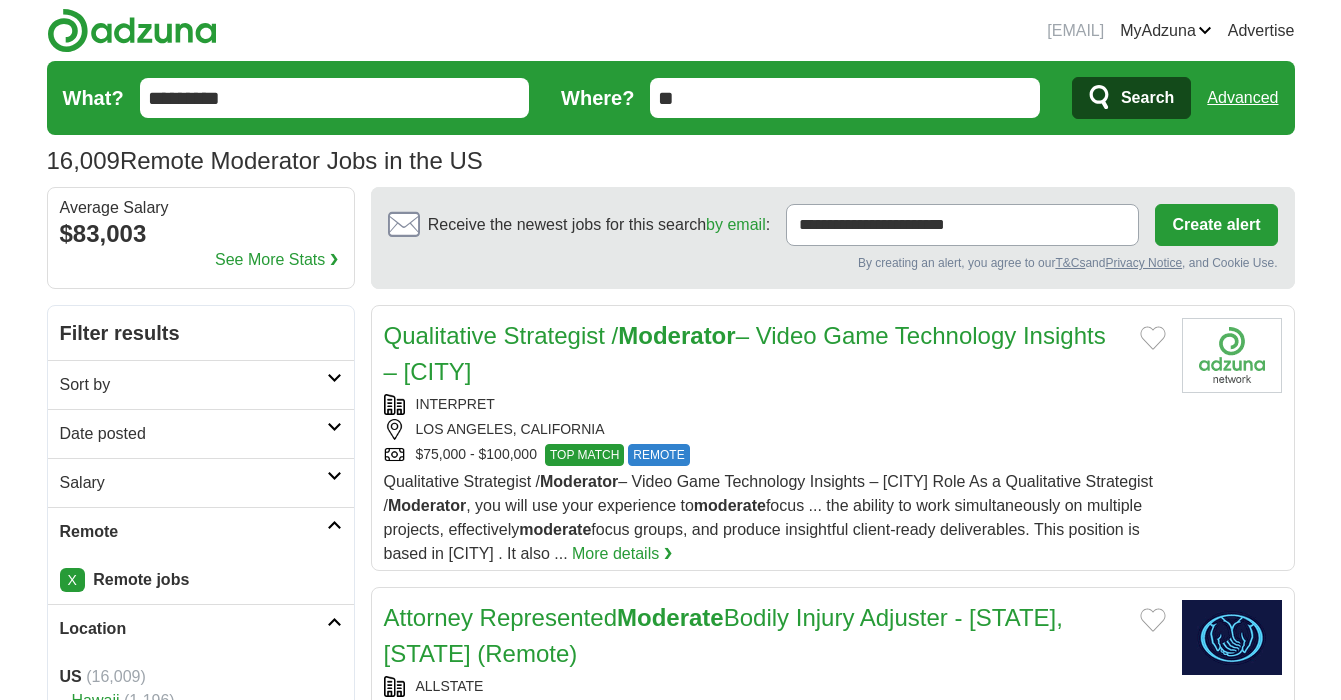 scroll, scrollTop: 0, scrollLeft: 0, axis: both 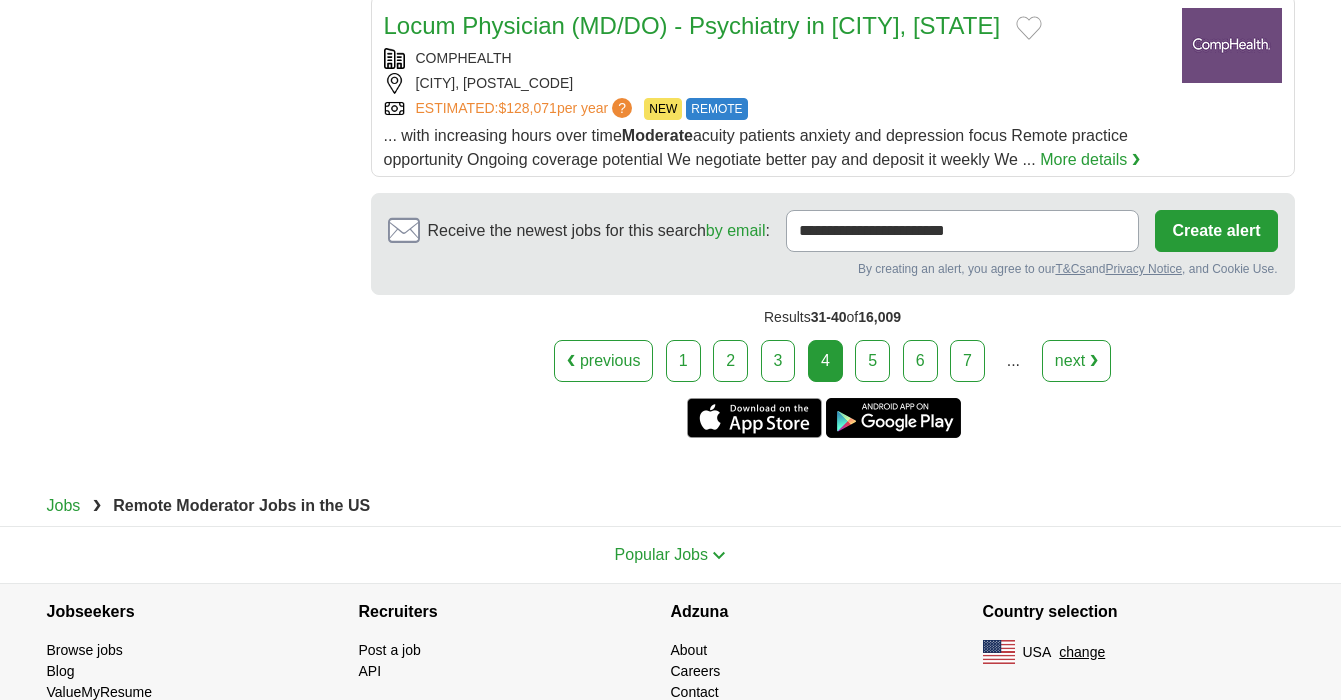 click on "5" at bounding box center [872, 361] 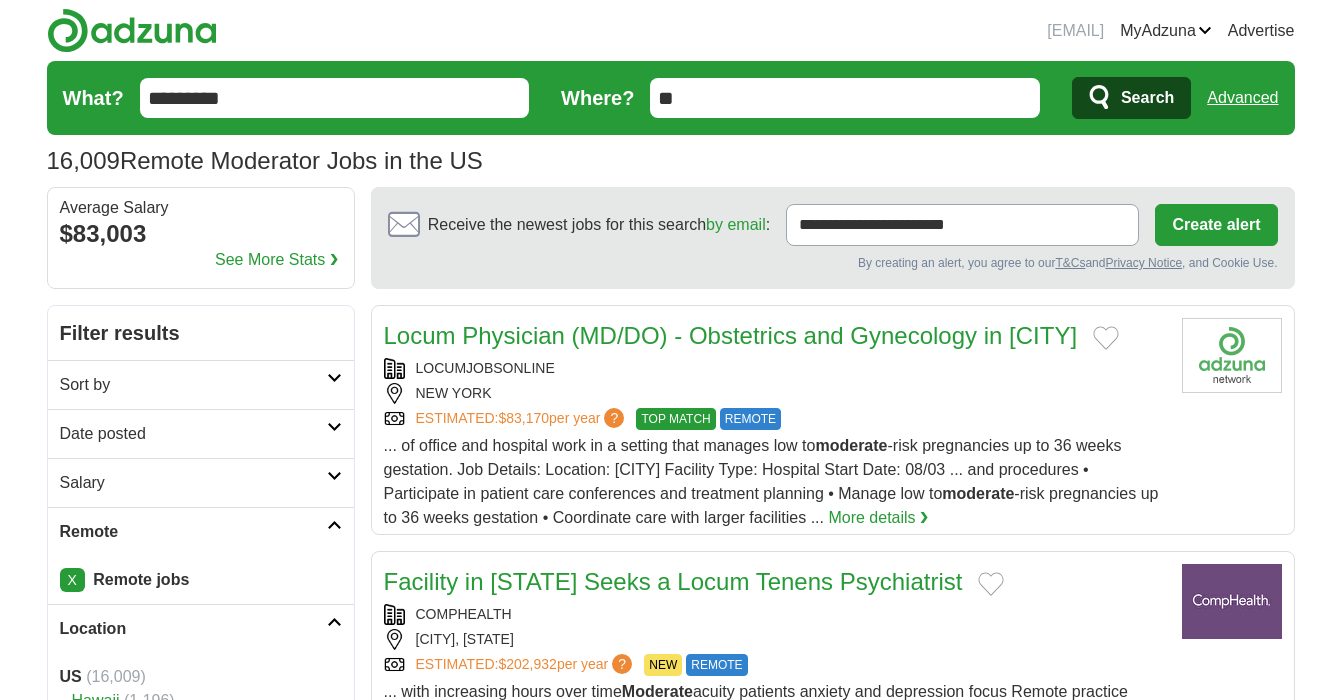 scroll, scrollTop: 0, scrollLeft: 0, axis: both 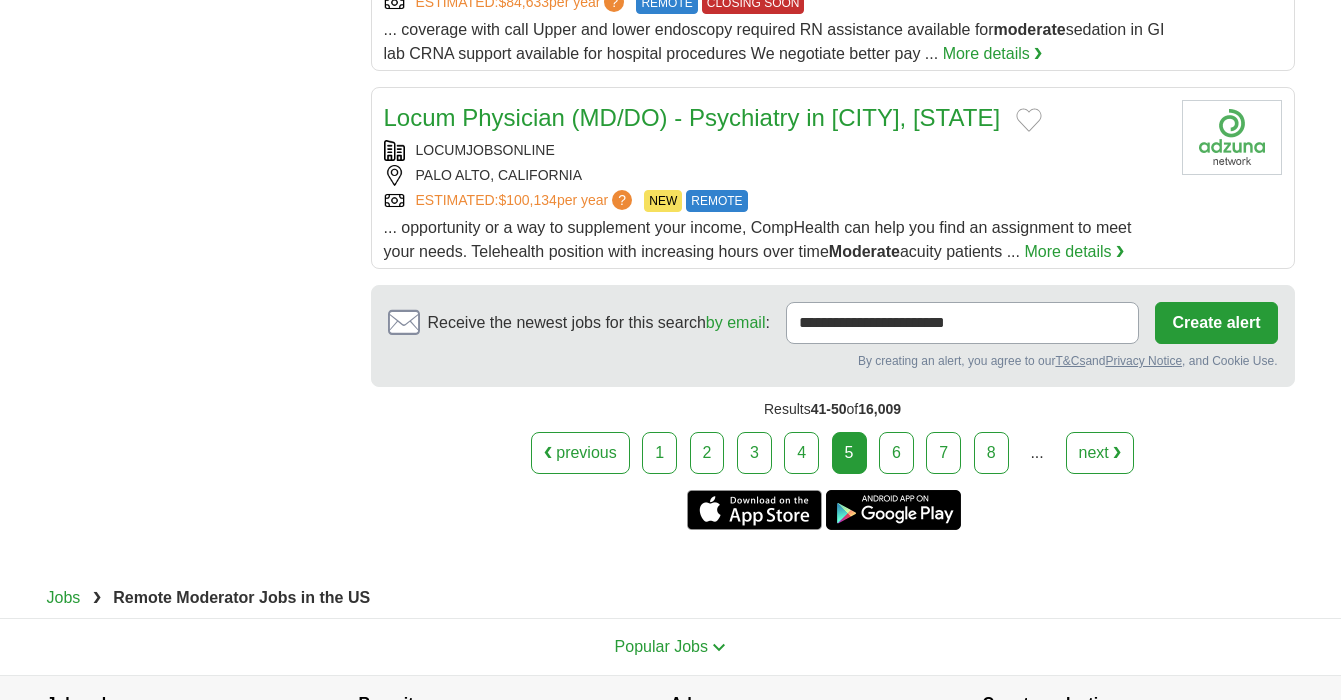click on "6" at bounding box center [896, 453] 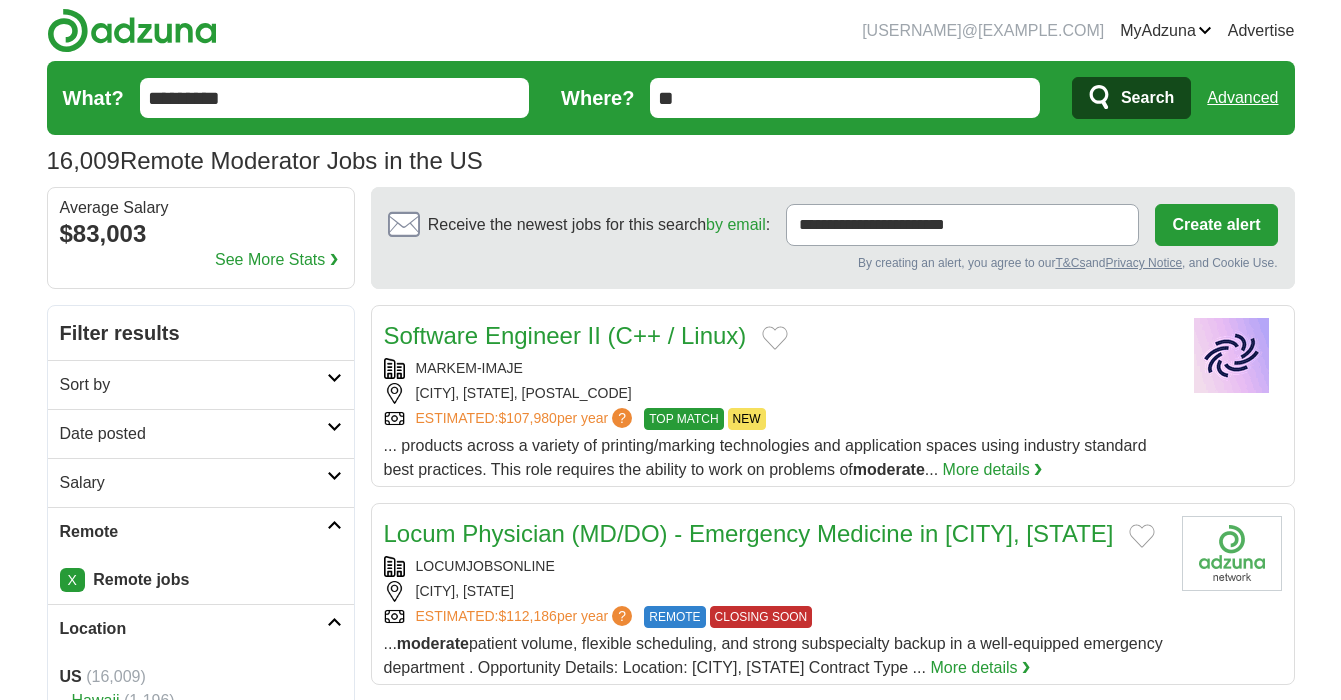 scroll, scrollTop: 0, scrollLeft: 0, axis: both 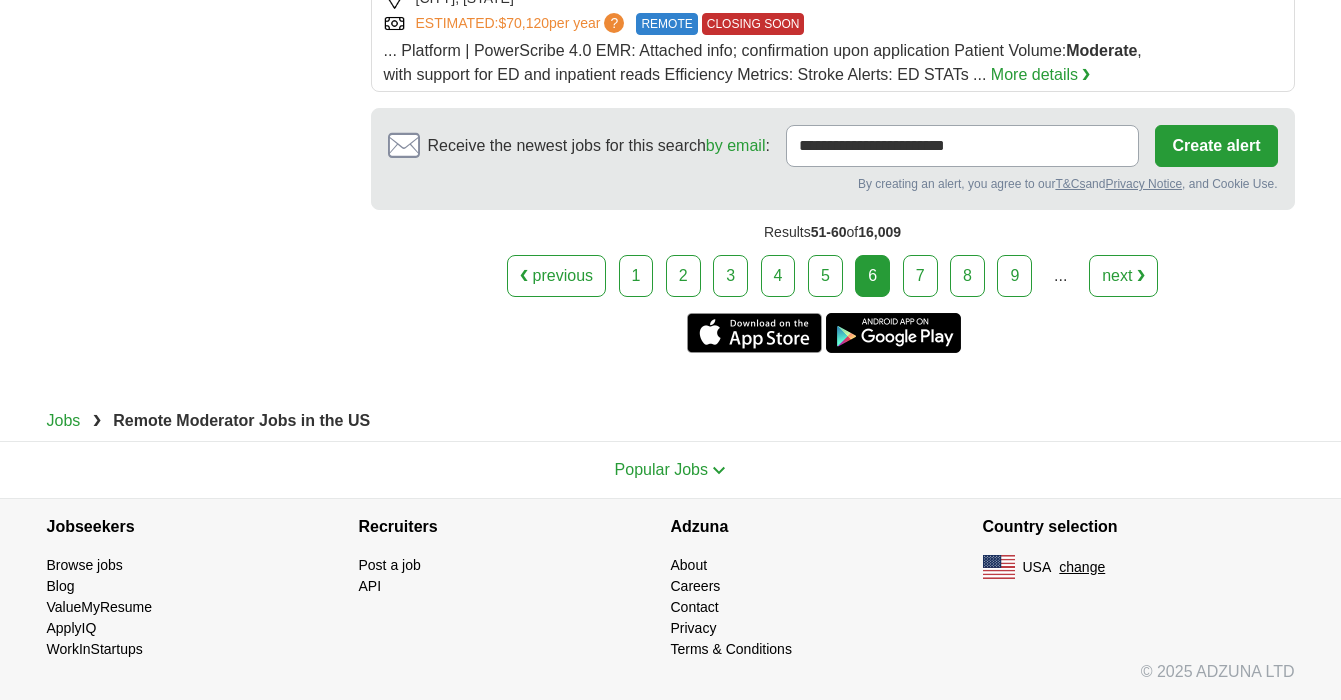 click on "7" at bounding box center (920, 276) 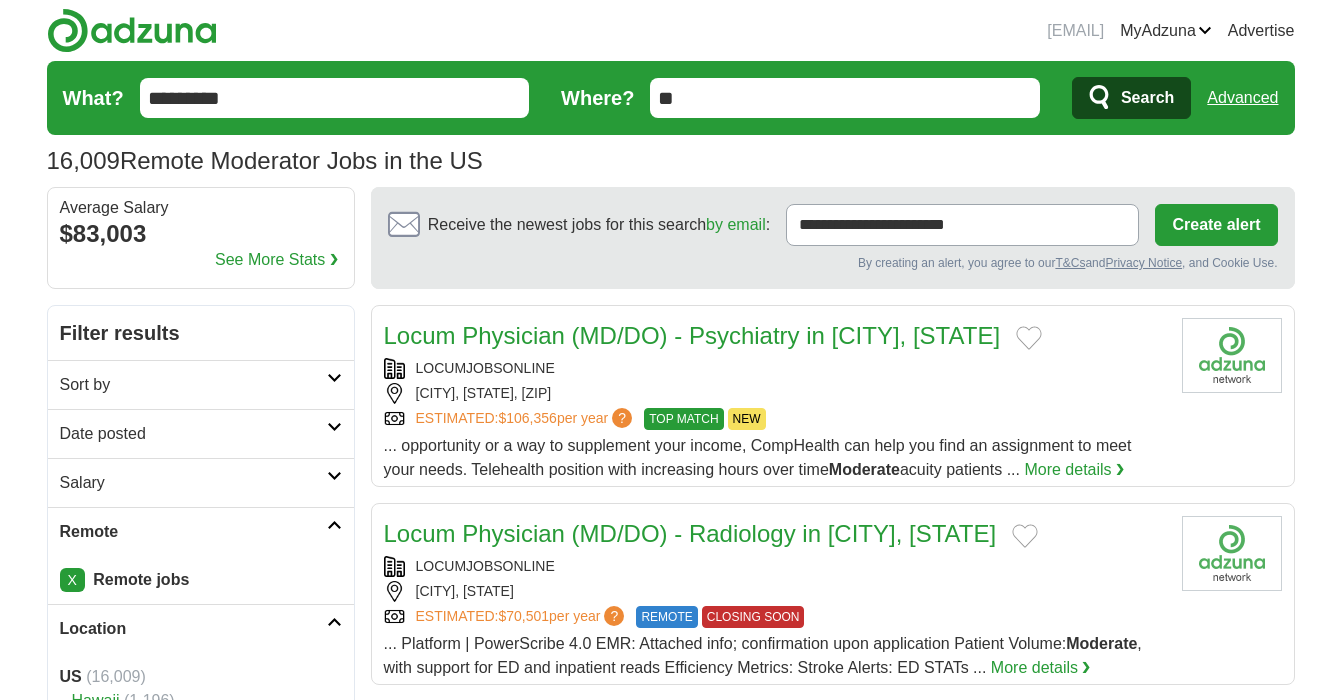 scroll, scrollTop: 0, scrollLeft: 0, axis: both 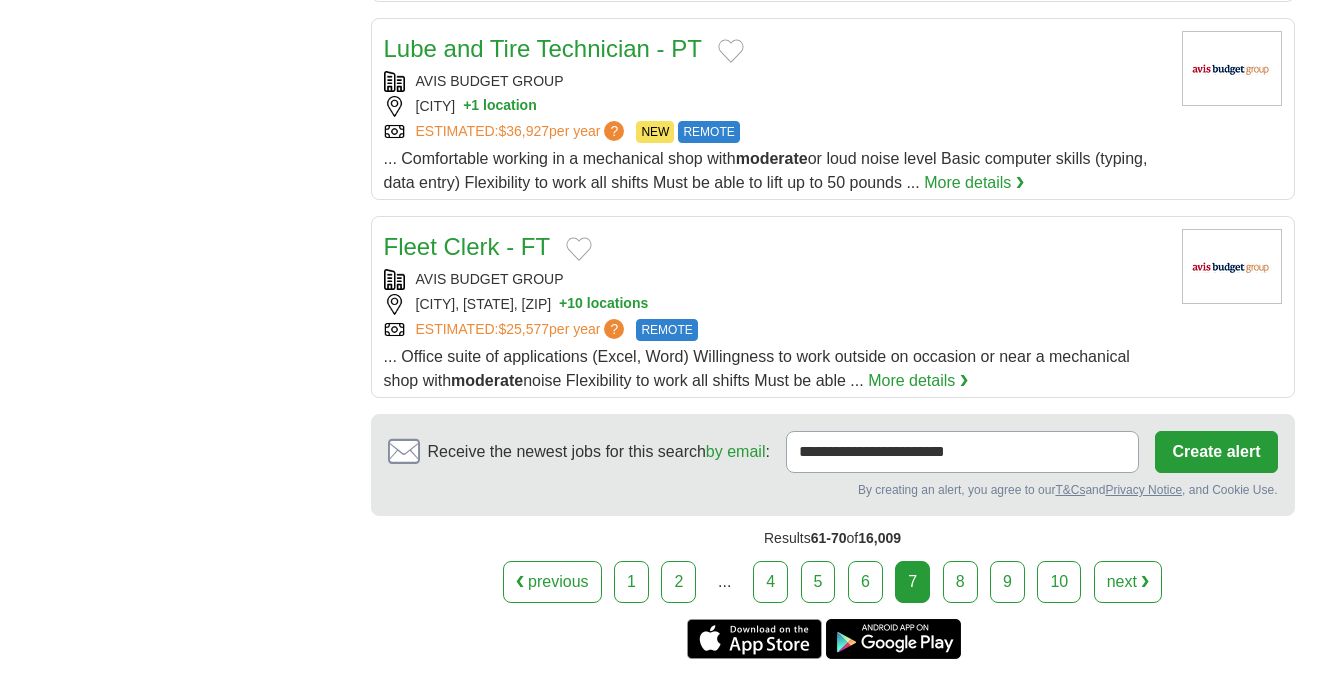 click on "8" at bounding box center [960, 582] 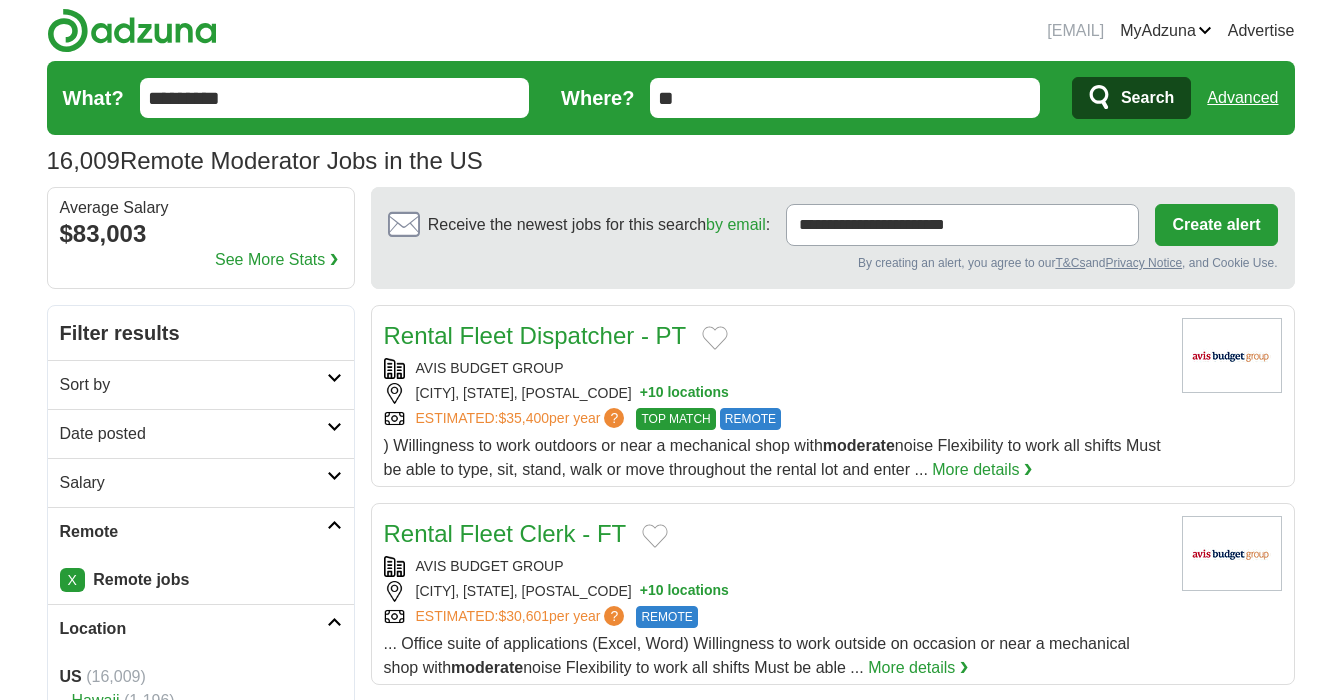 scroll, scrollTop: 0, scrollLeft: 0, axis: both 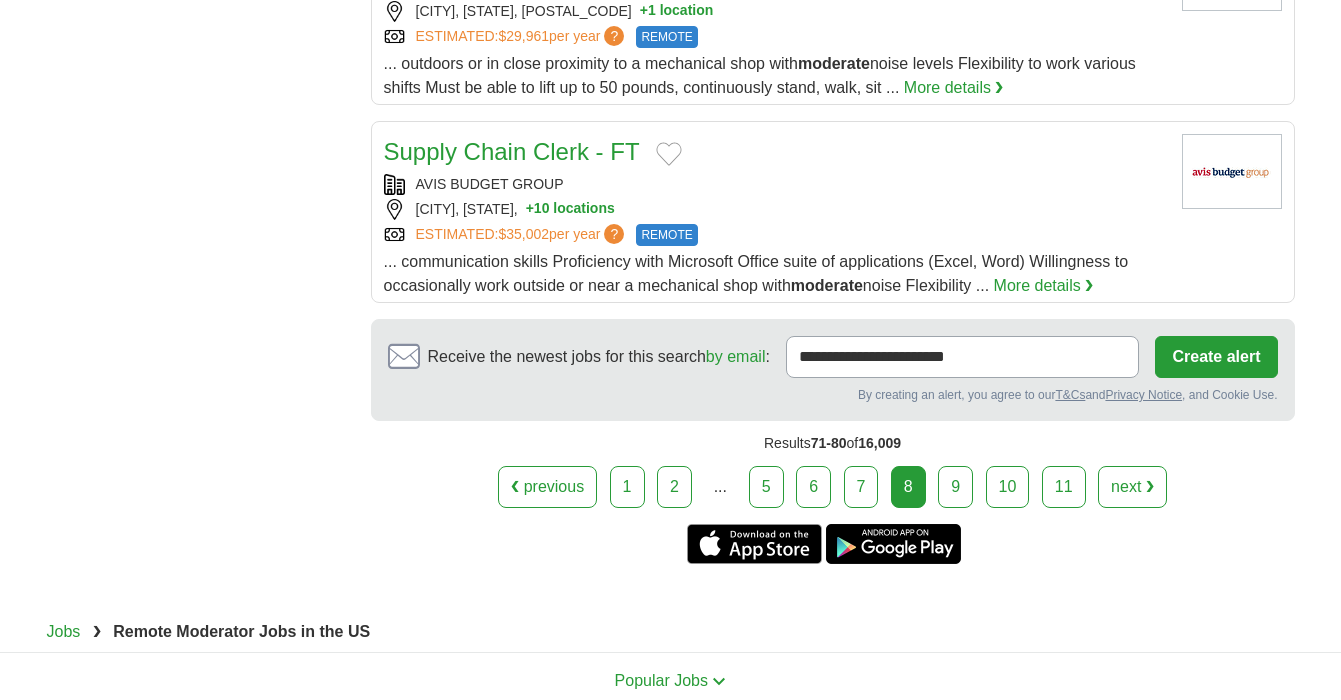 click on "9" at bounding box center (955, 487) 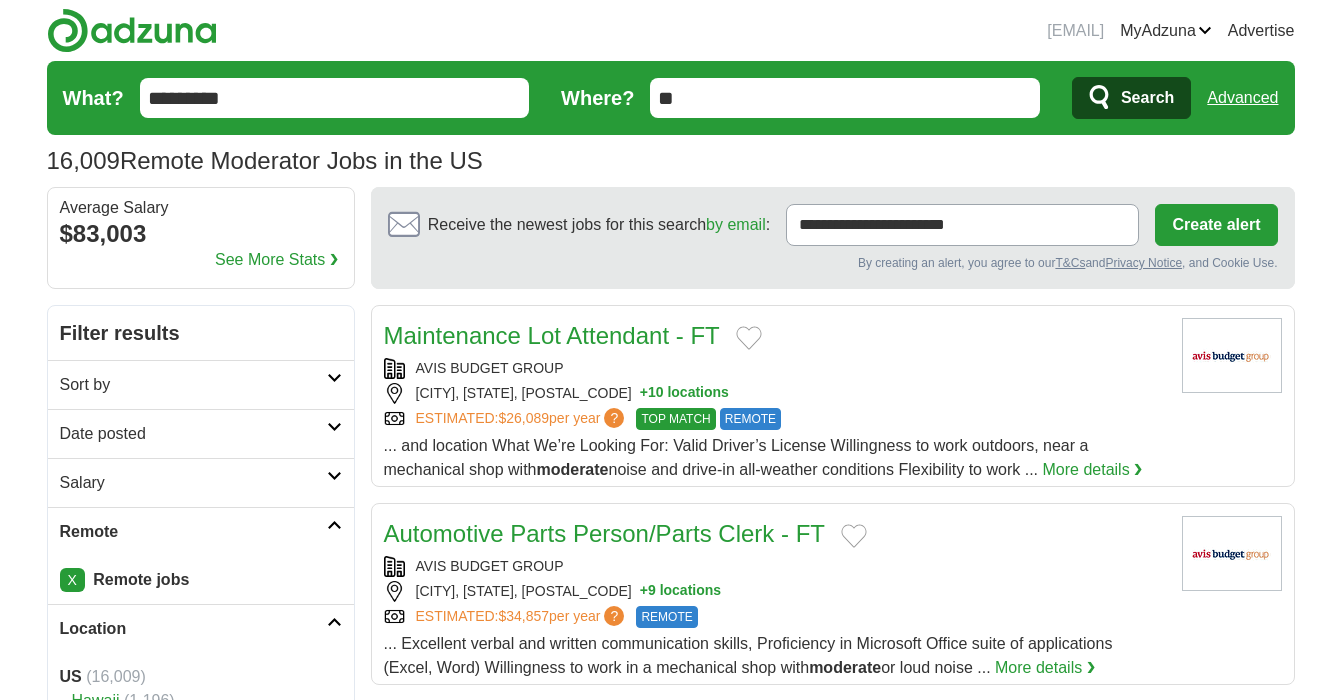 scroll, scrollTop: 0, scrollLeft: 0, axis: both 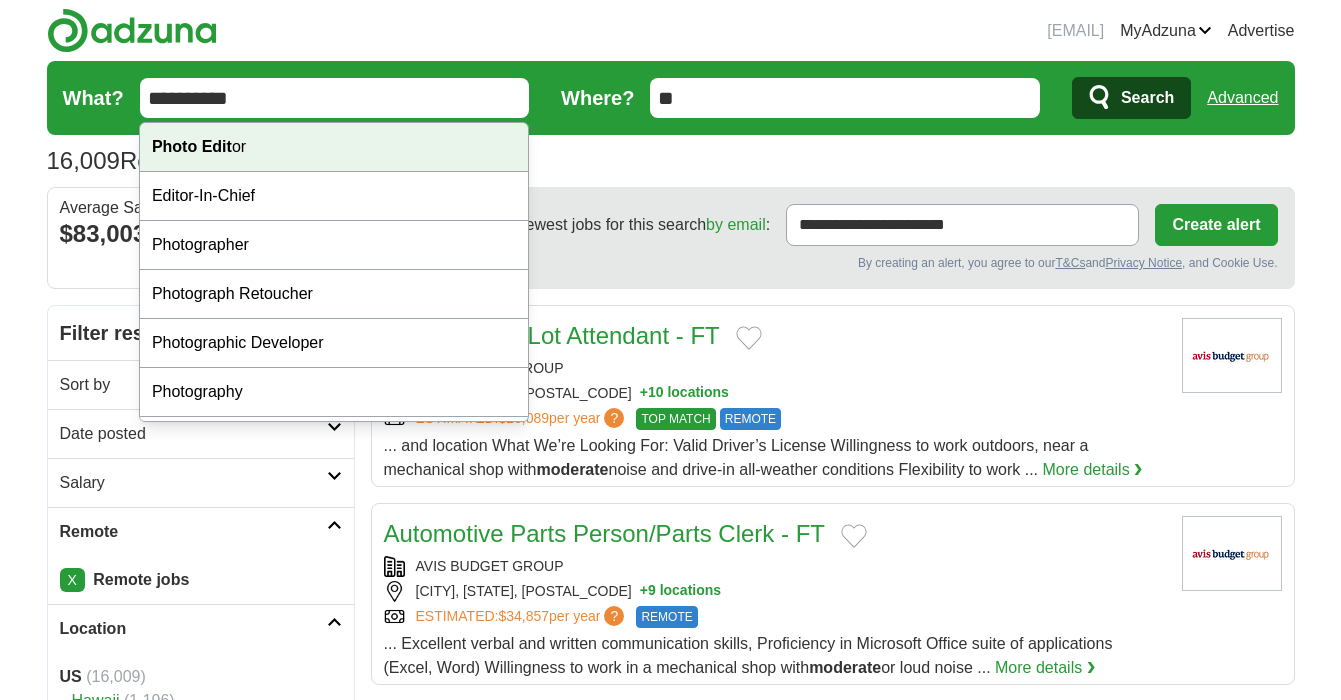 click on "Photo Edit or" at bounding box center [334, 147] 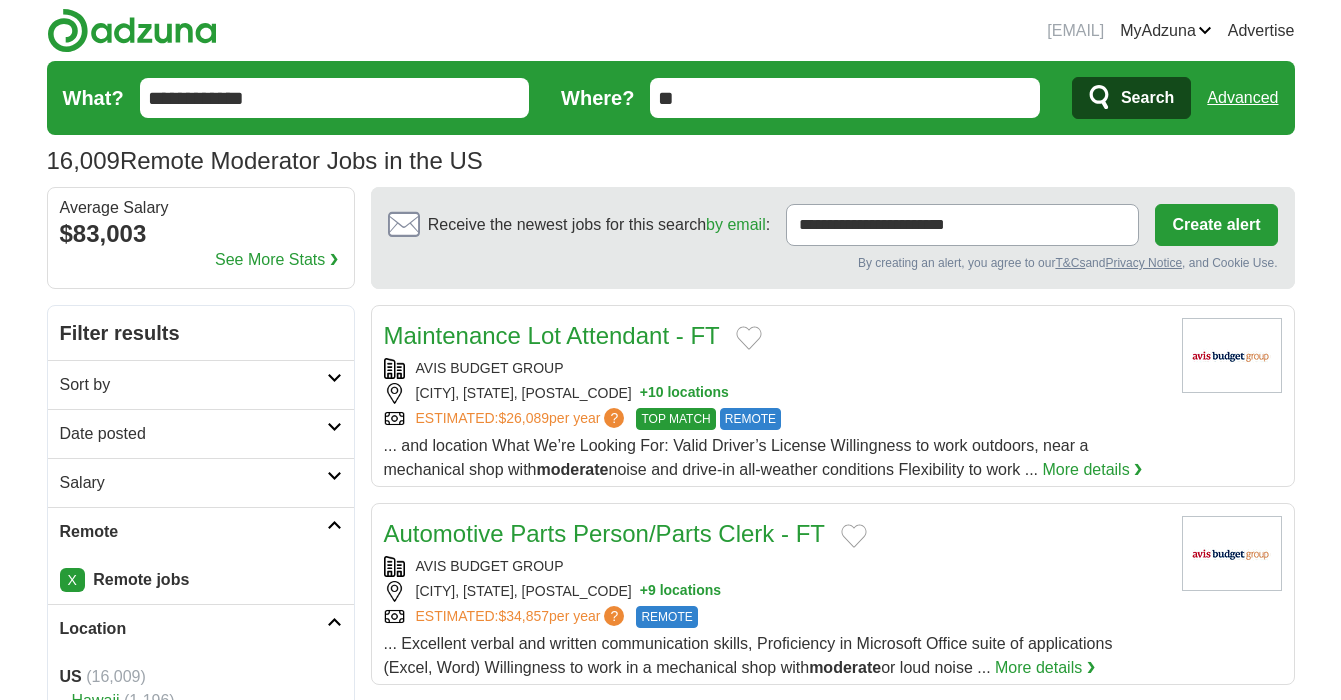 click on "Search" at bounding box center (1147, 98) 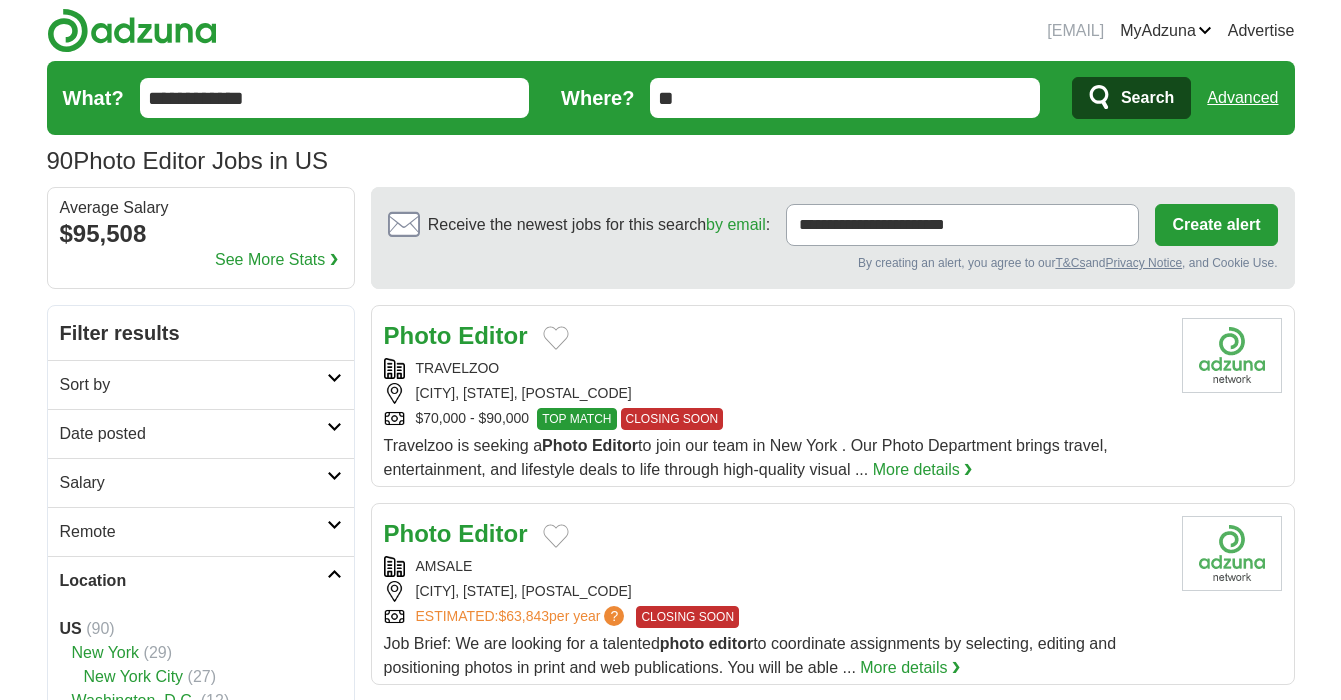 scroll, scrollTop: 0, scrollLeft: 0, axis: both 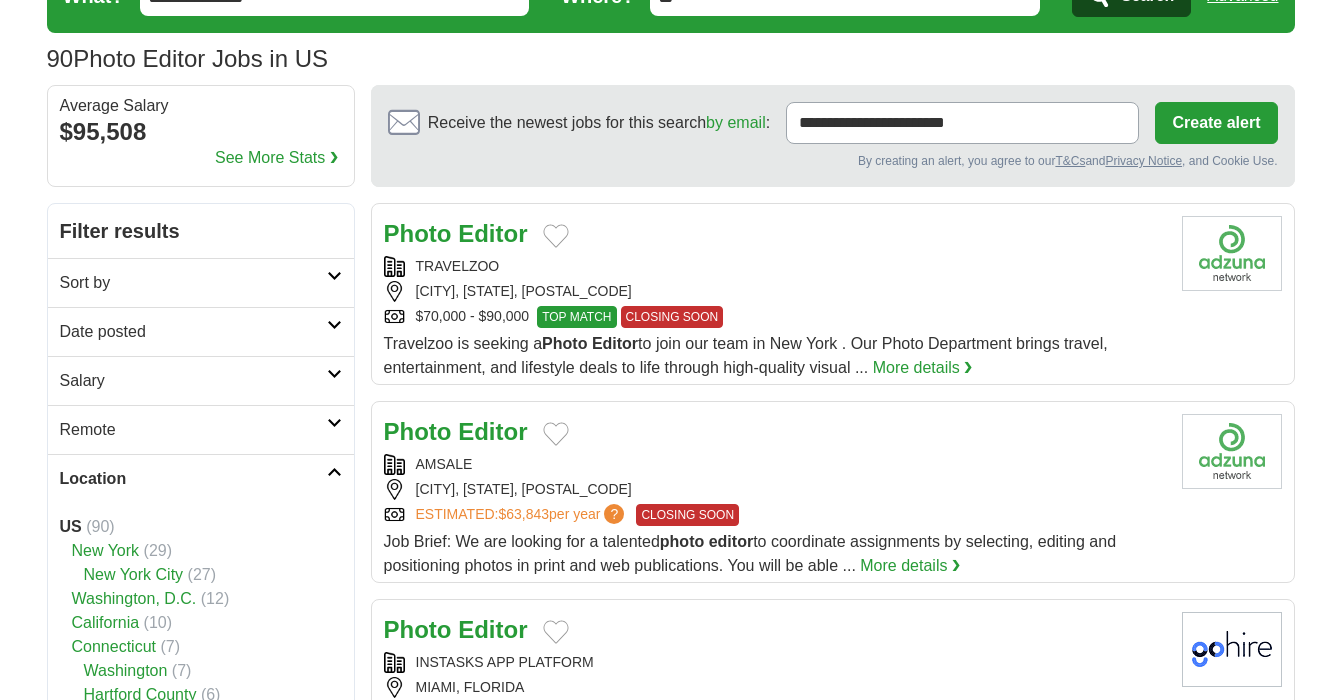 click at bounding box center [334, 423] 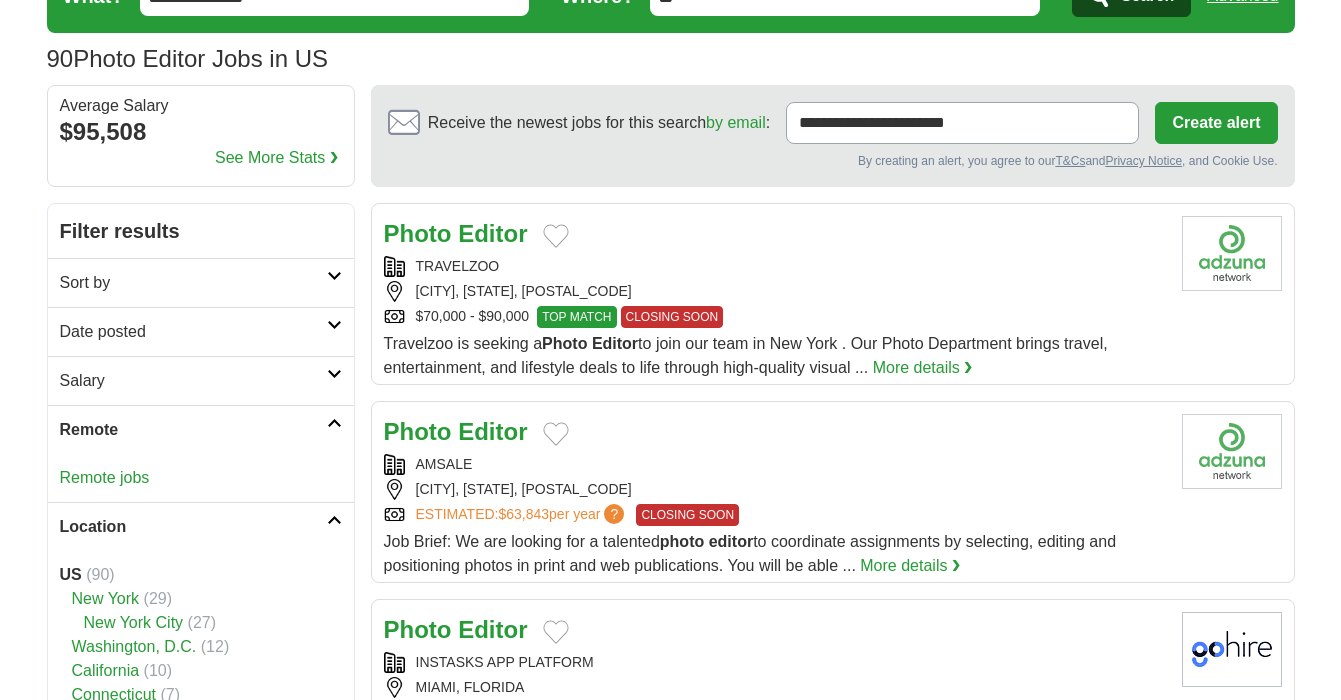 click on "Remote jobs" at bounding box center [105, 477] 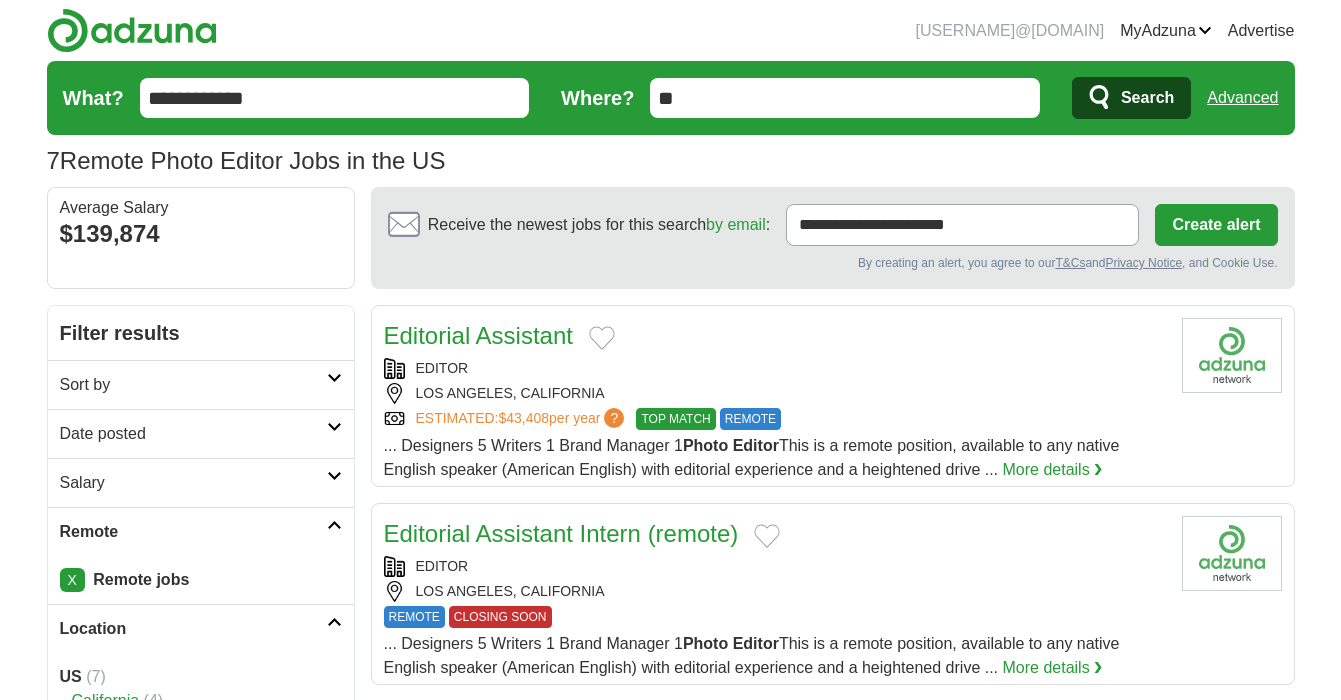 scroll, scrollTop: 0, scrollLeft: 0, axis: both 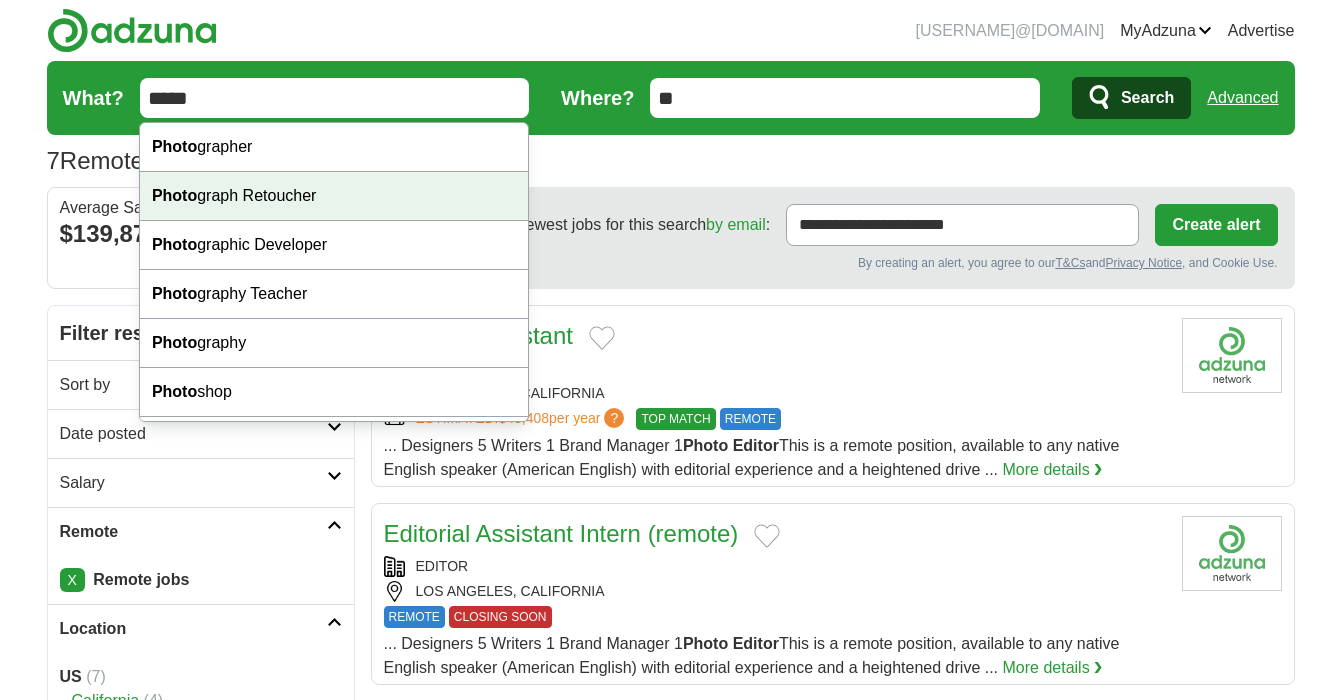 click on "Photo graph Retoucher" at bounding box center (334, 196) 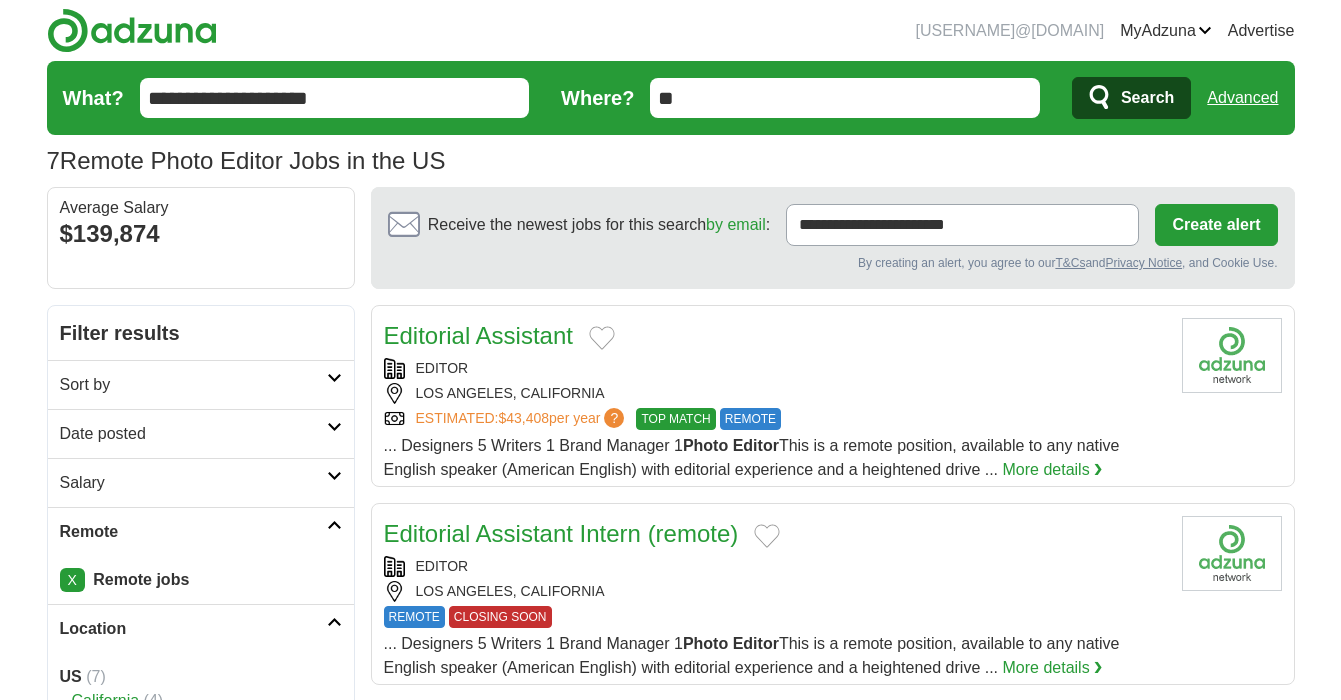 click on "Search" at bounding box center (1147, 98) 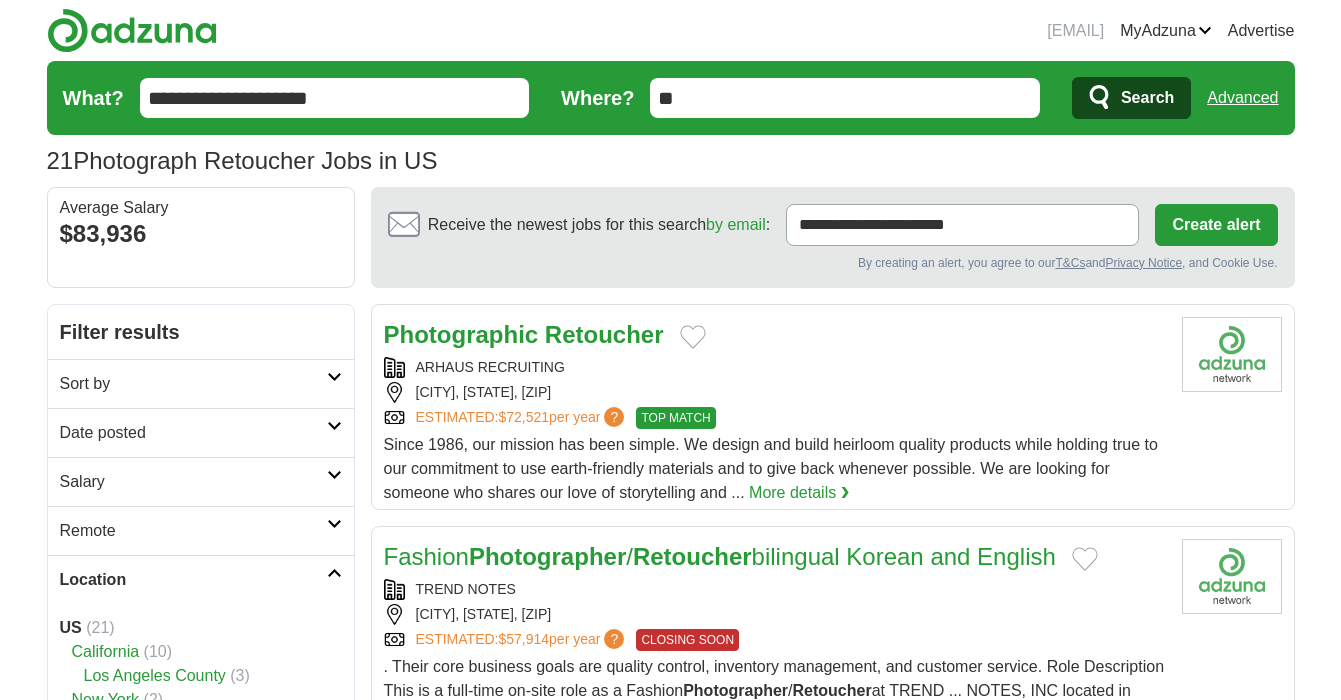 scroll, scrollTop: 0, scrollLeft: 0, axis: both 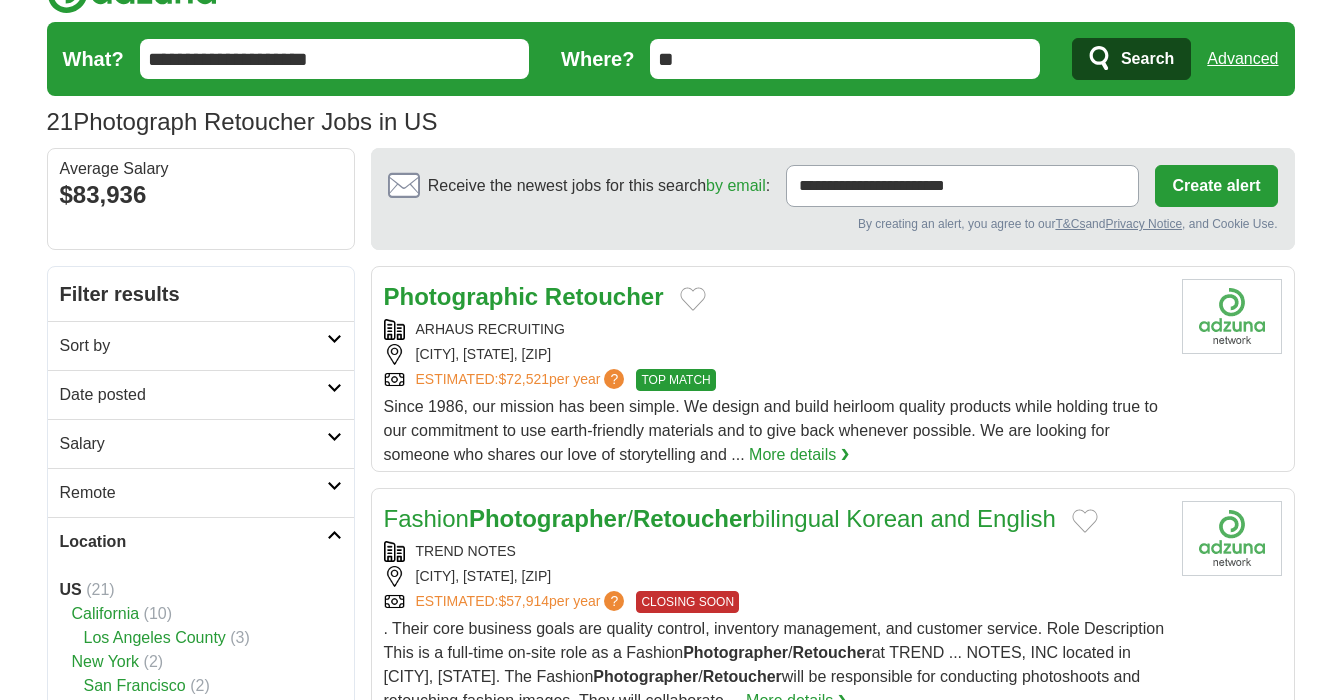 click at bounding box center (334, 486) 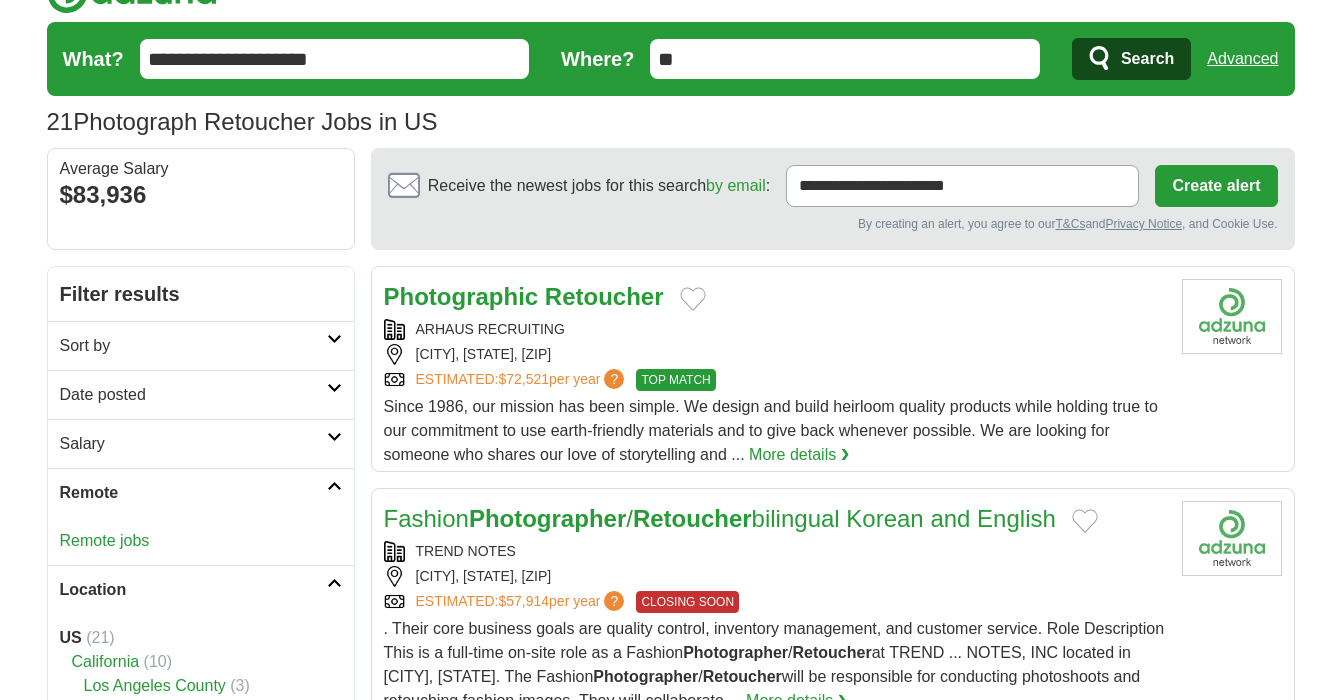 click on "Remote jobs" at bounding box center (105, 540) 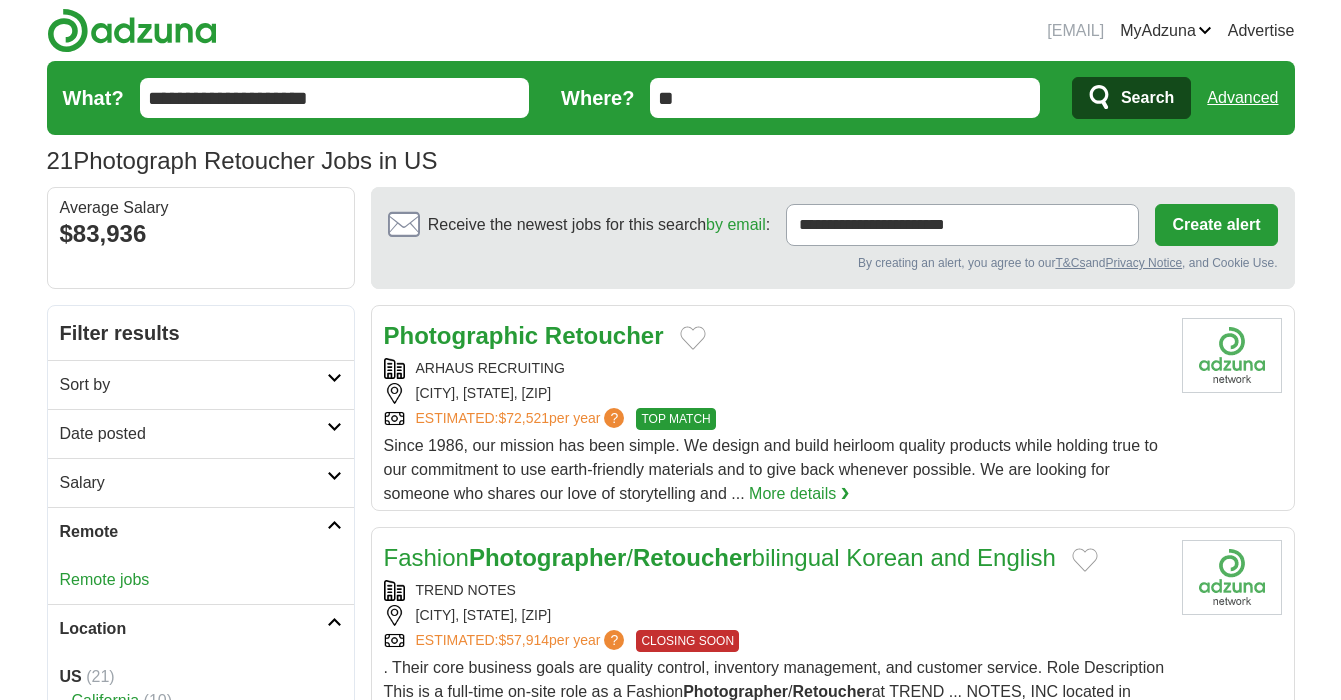 scroll, scrollTop: 0, scrollLeft: 0, axis: both 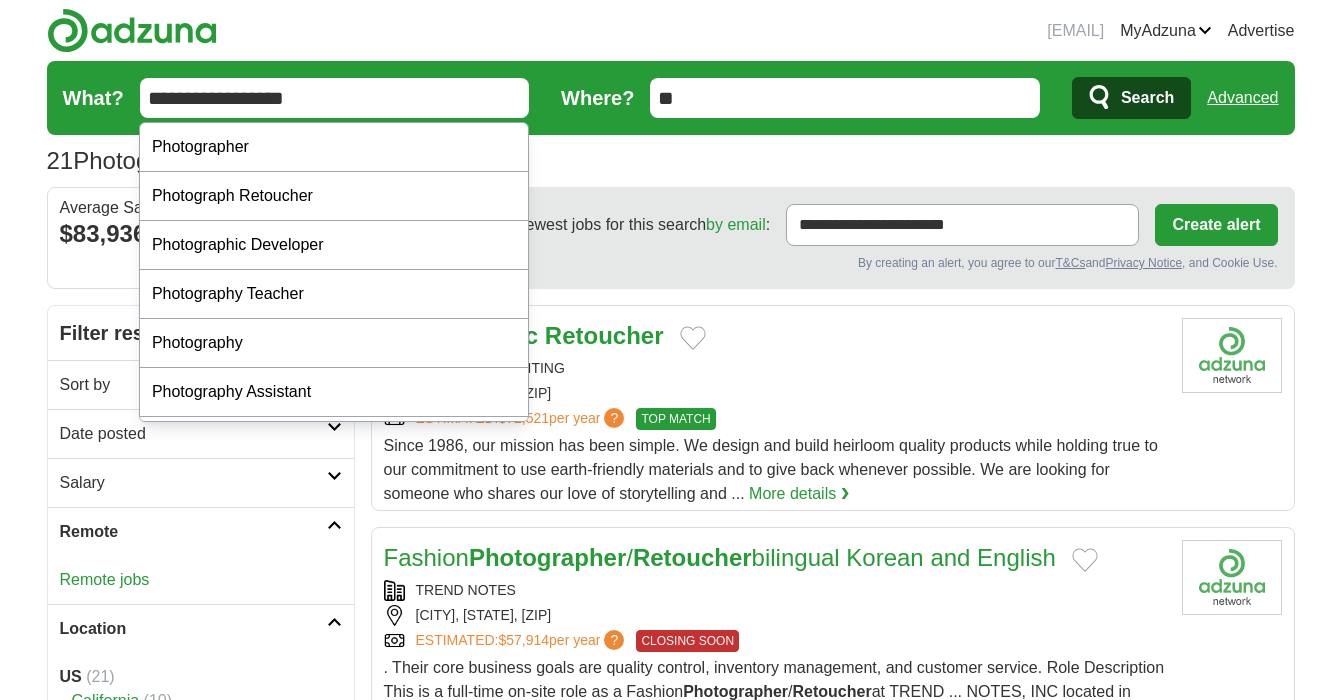 type on "**********" 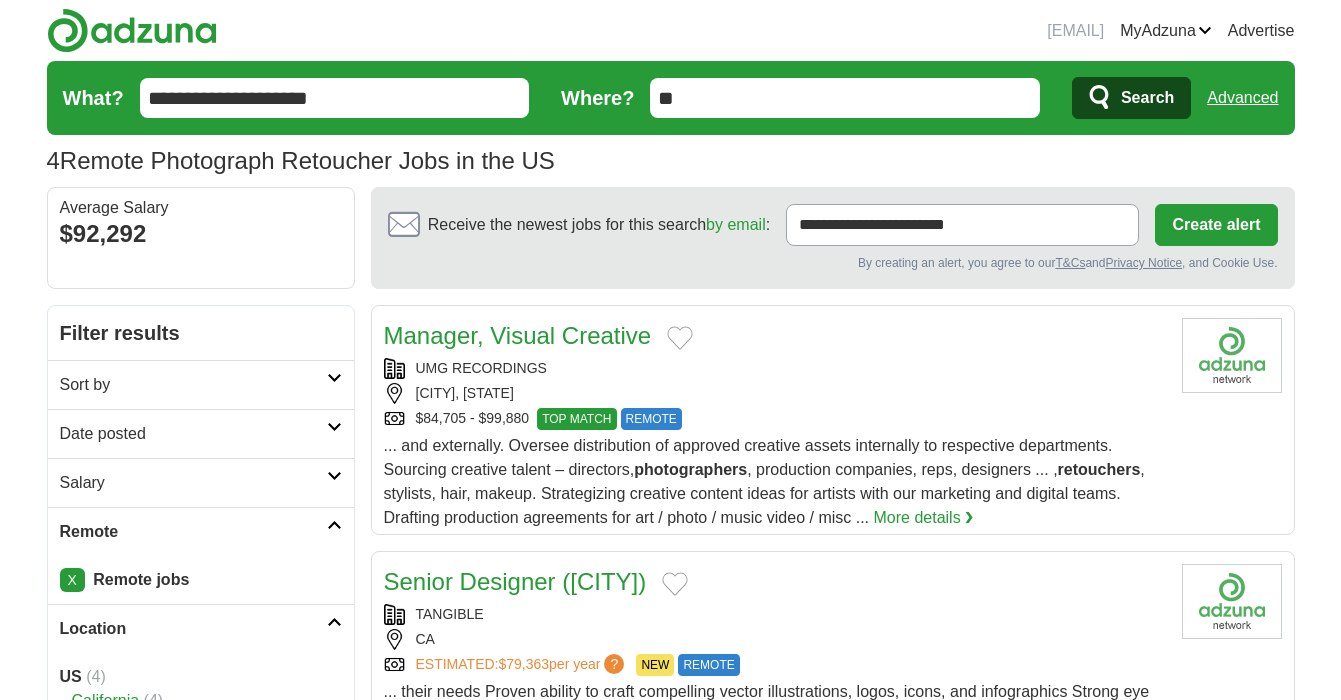 scroll, scrollTop: 0, scrollLeft: 0, axis: both 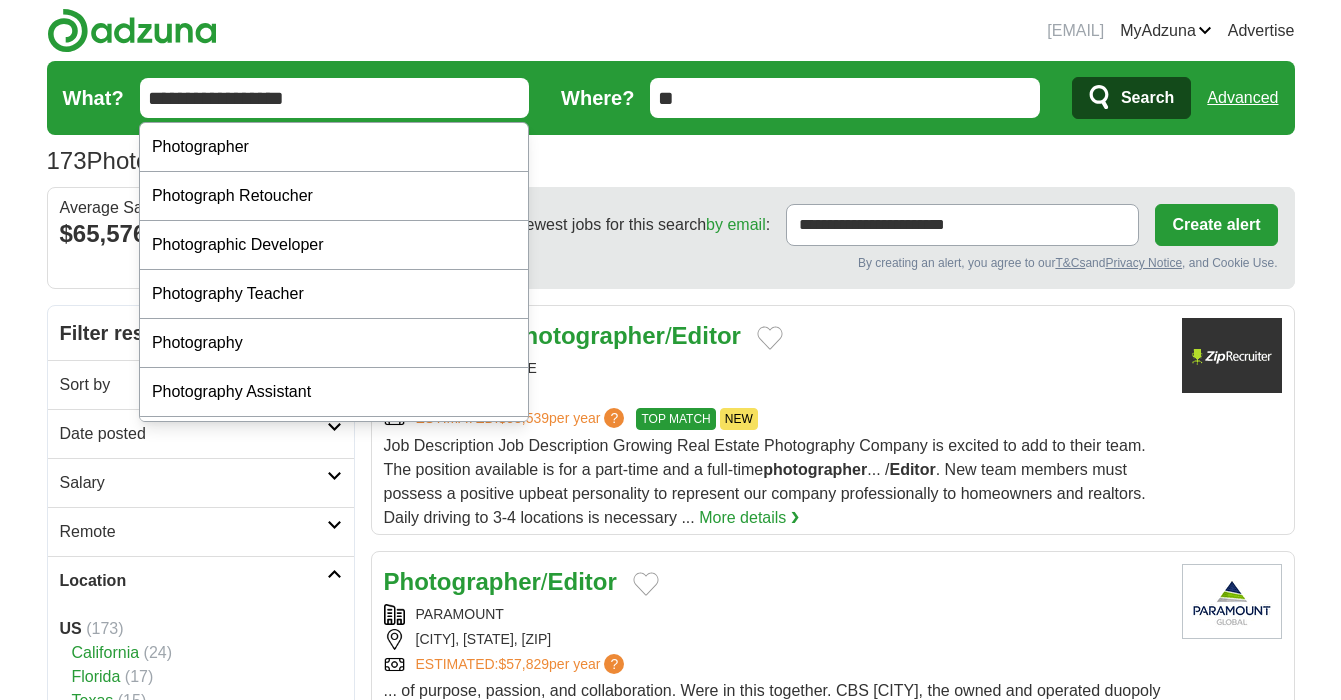 click on "**********" at bounding box center [335, 98] 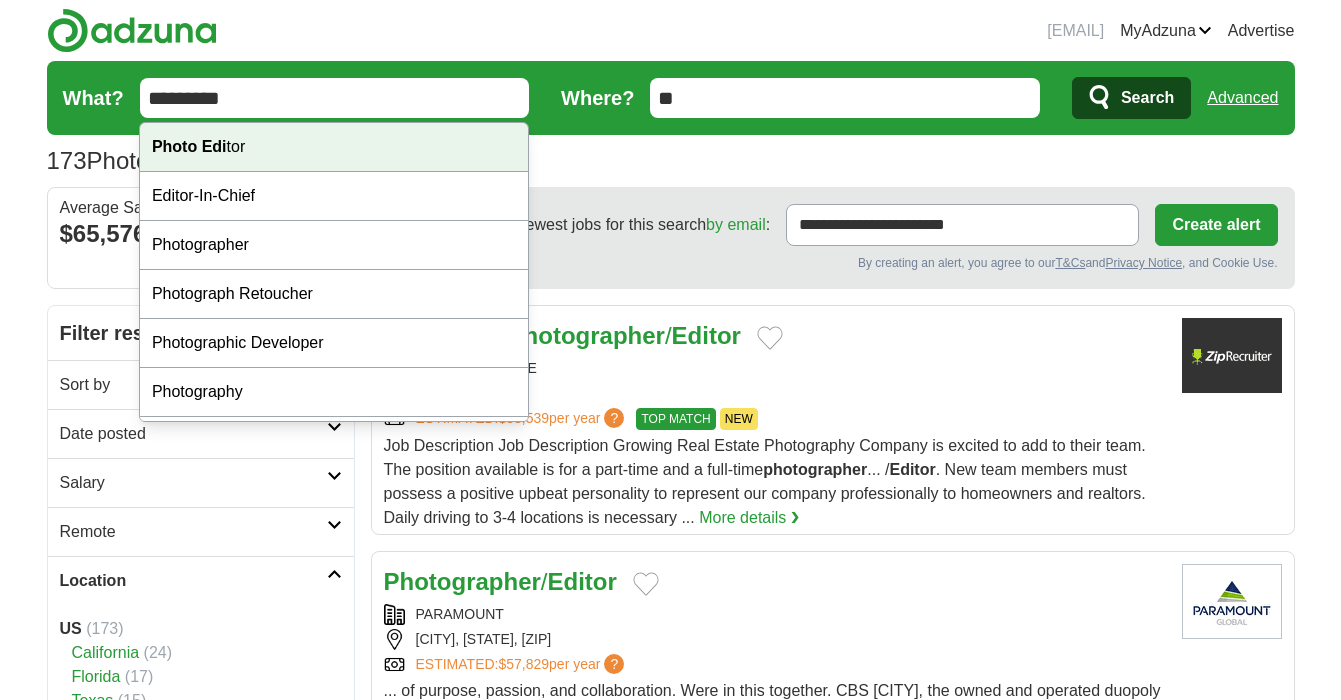 click on "Photo Edi tor" at bounding box center (334, 147) 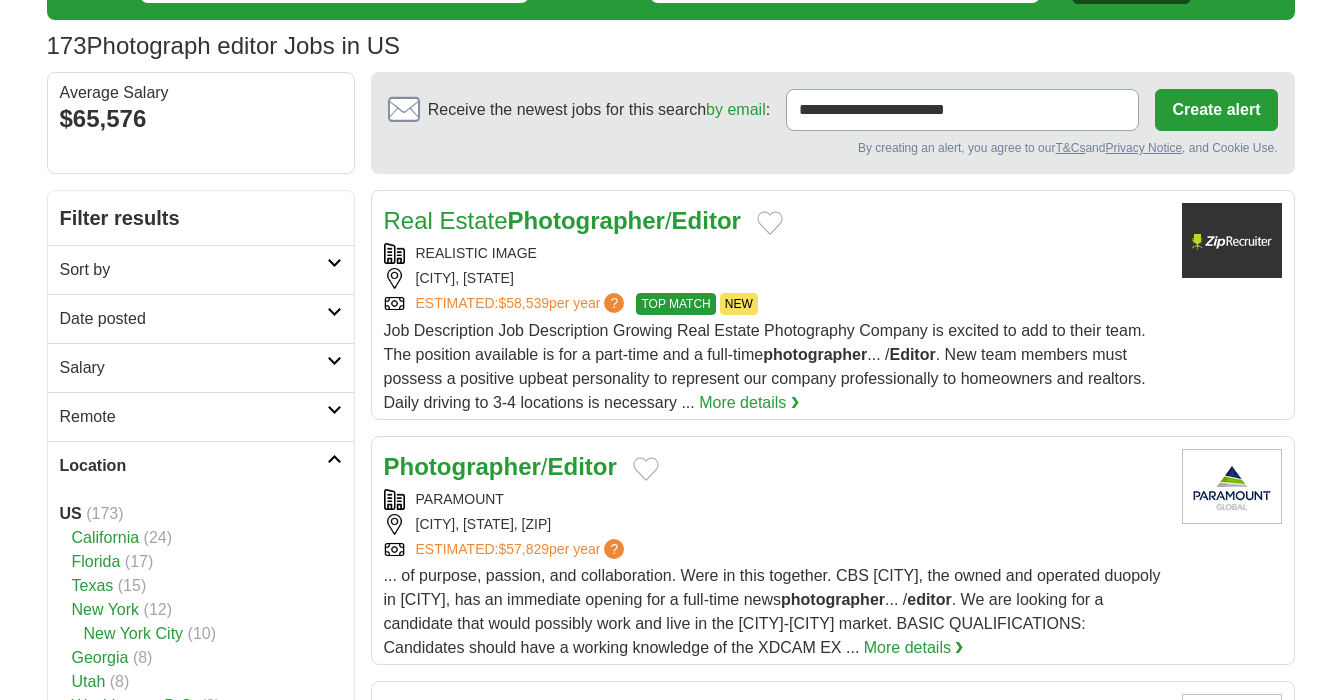 scroll, scrollTop: 179, scrollLeft: 0, axis: vertical 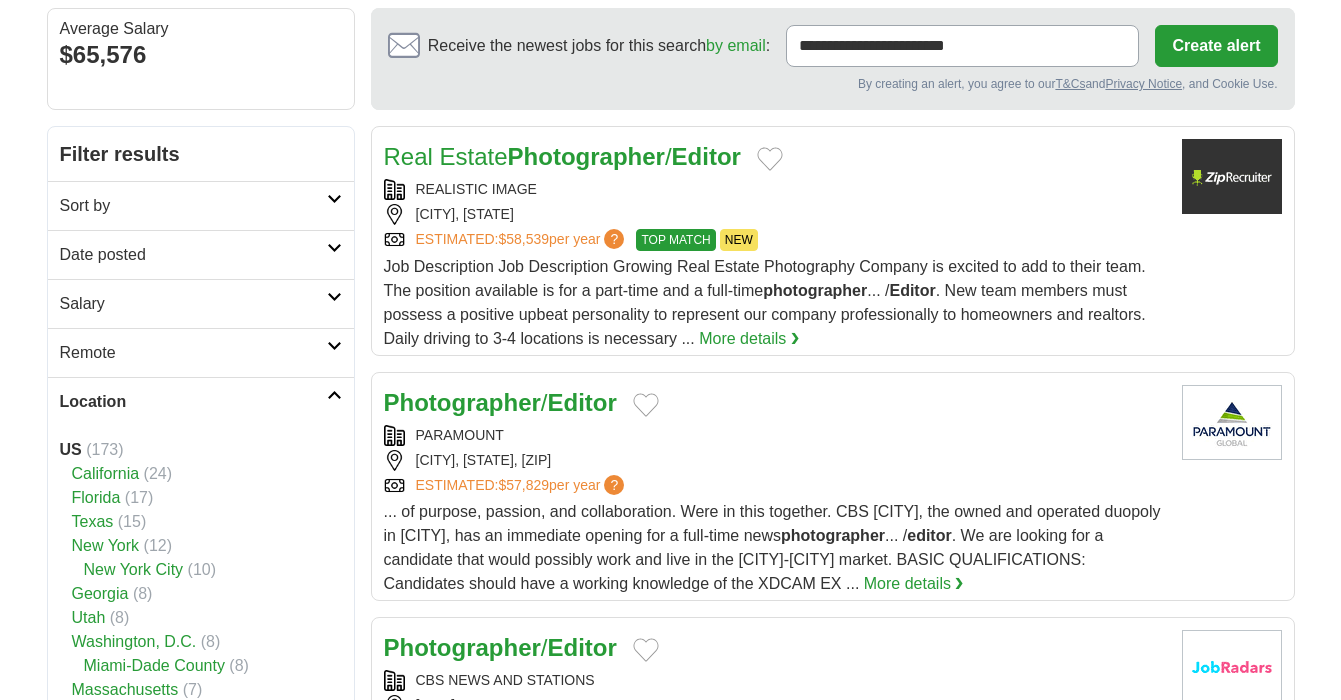 click at bounding box center (334, 346) 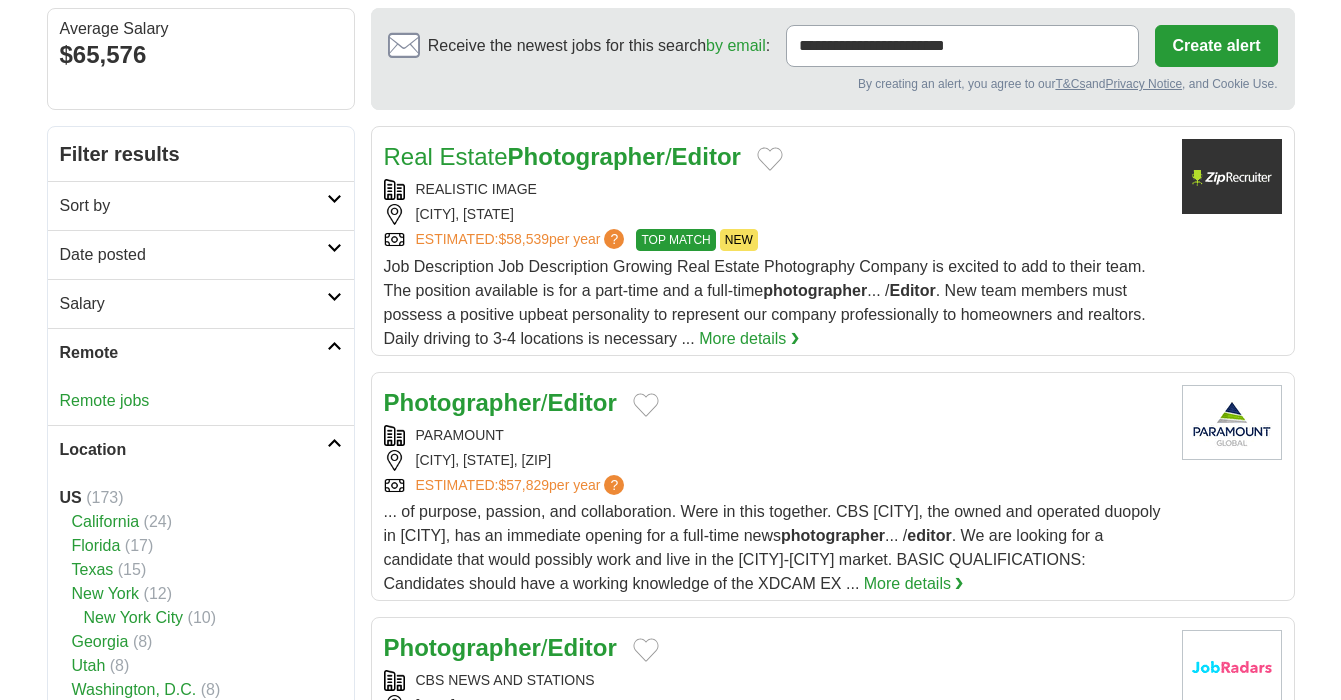 click on "Remote jobs" at bounding box center (105, 400) 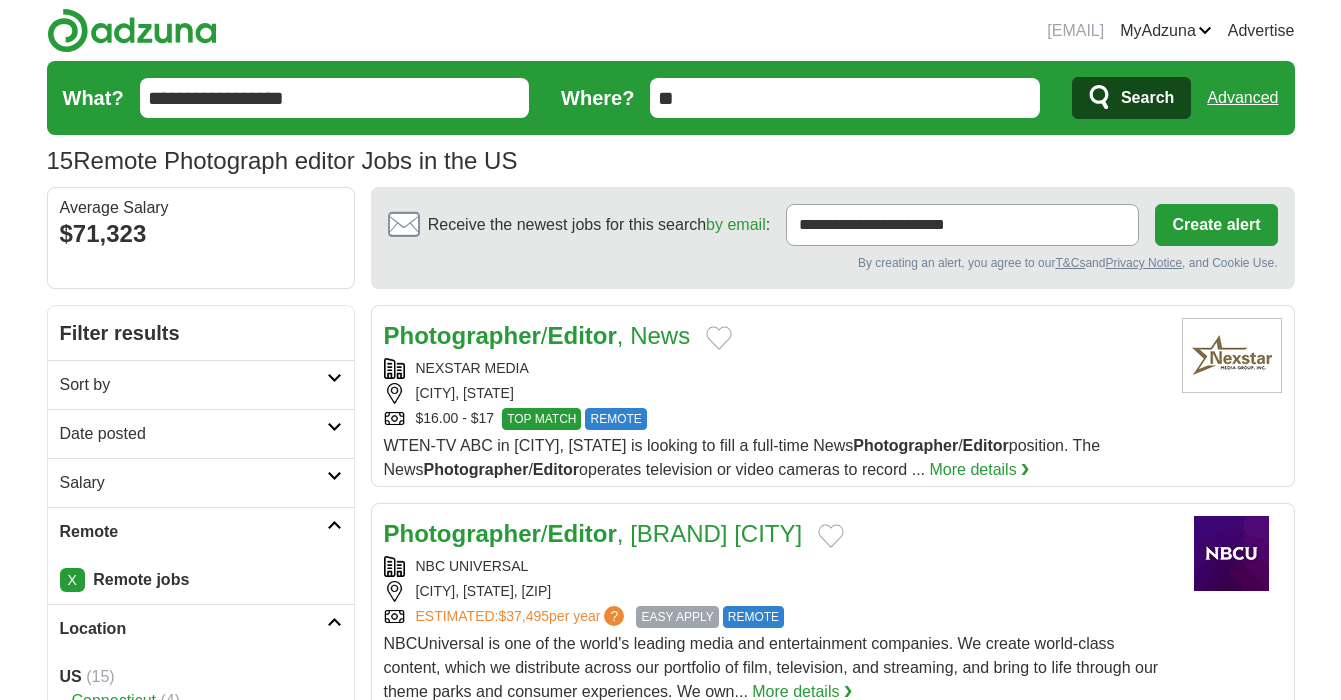 scroll, scrollTop: 0, scrollLeft: 0, axis: both 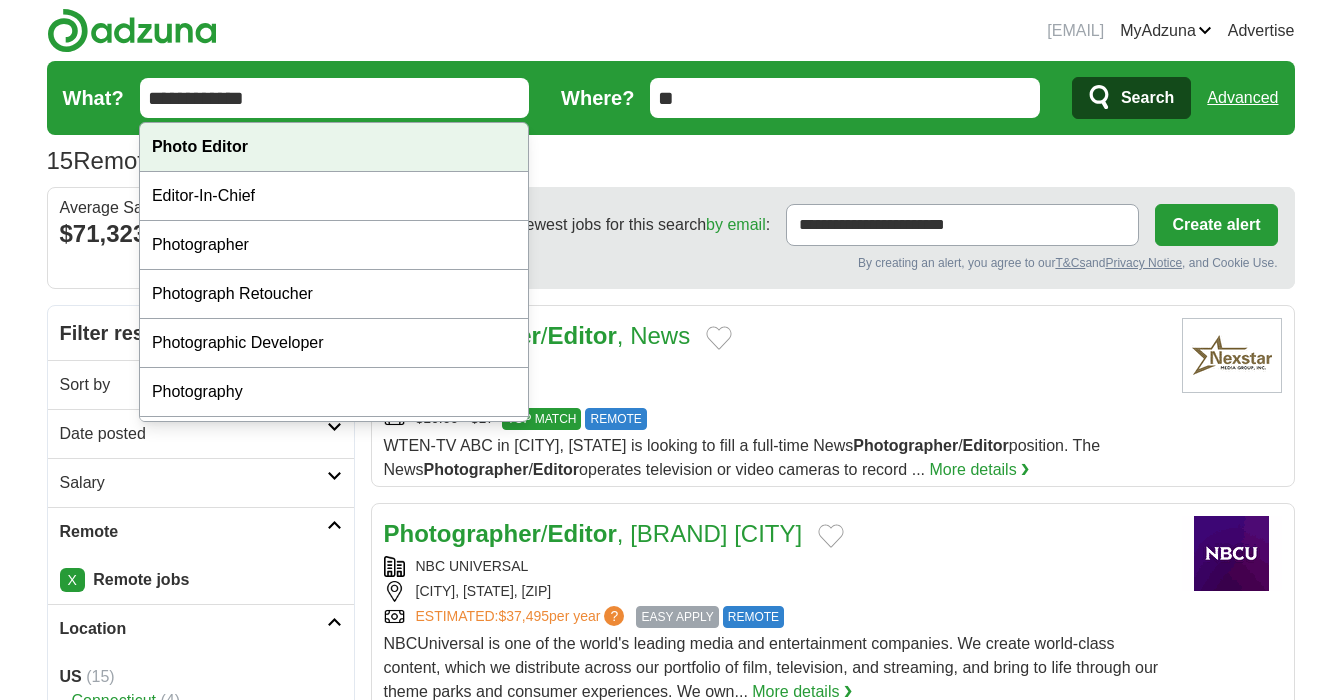 click on "Photo Editor" at bounding box center (334, 147) 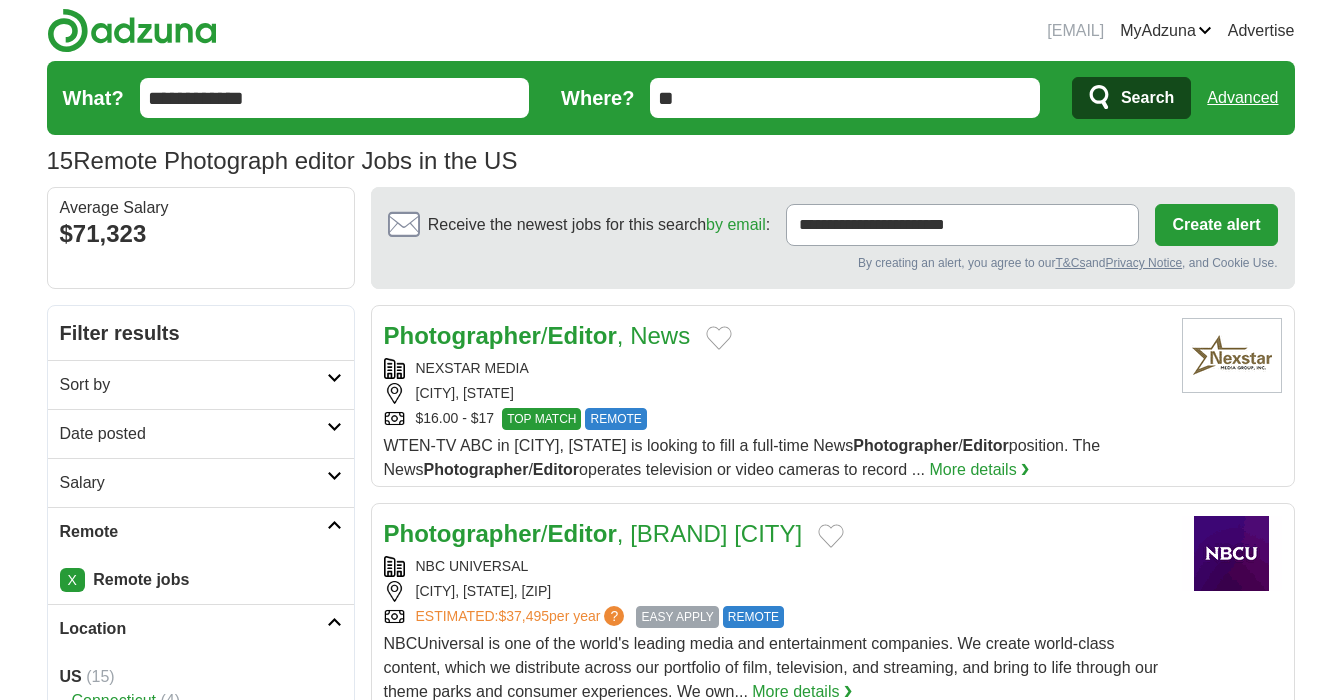 click on "Search" at bounding box center (1147, 98) 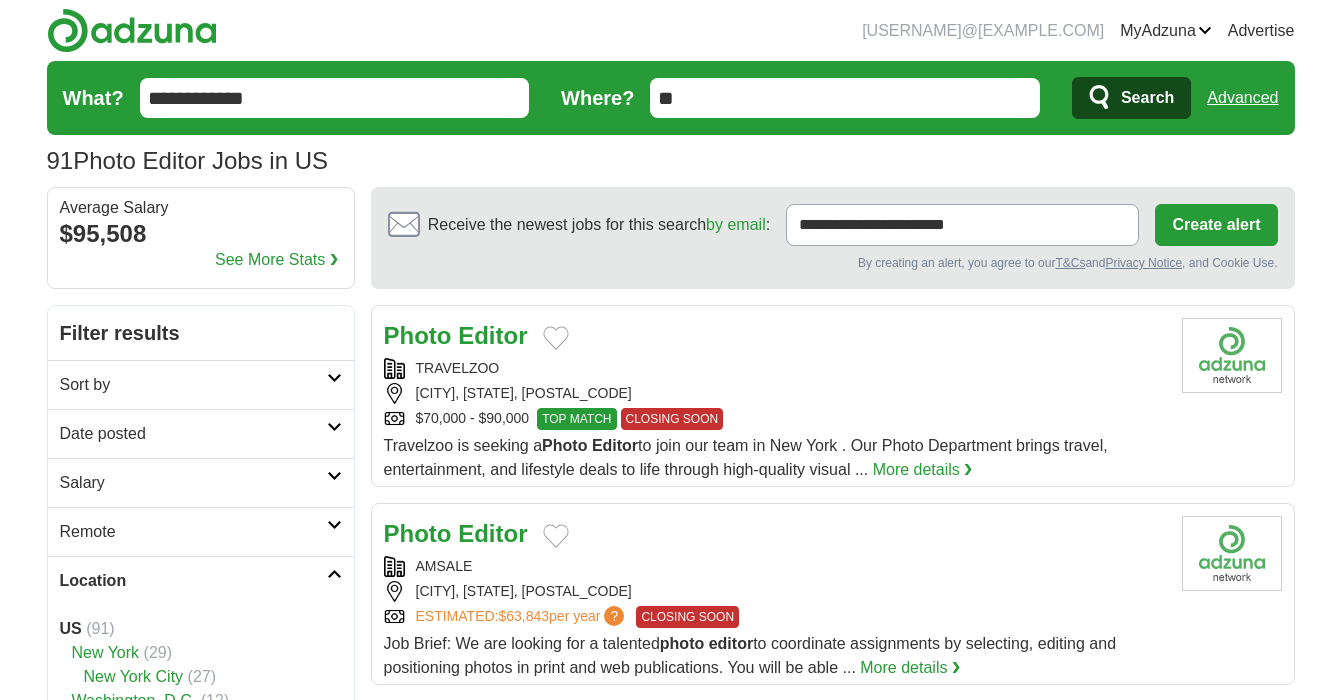 scroll, scrollTop: 0, scrollLeft: 0, axis: both 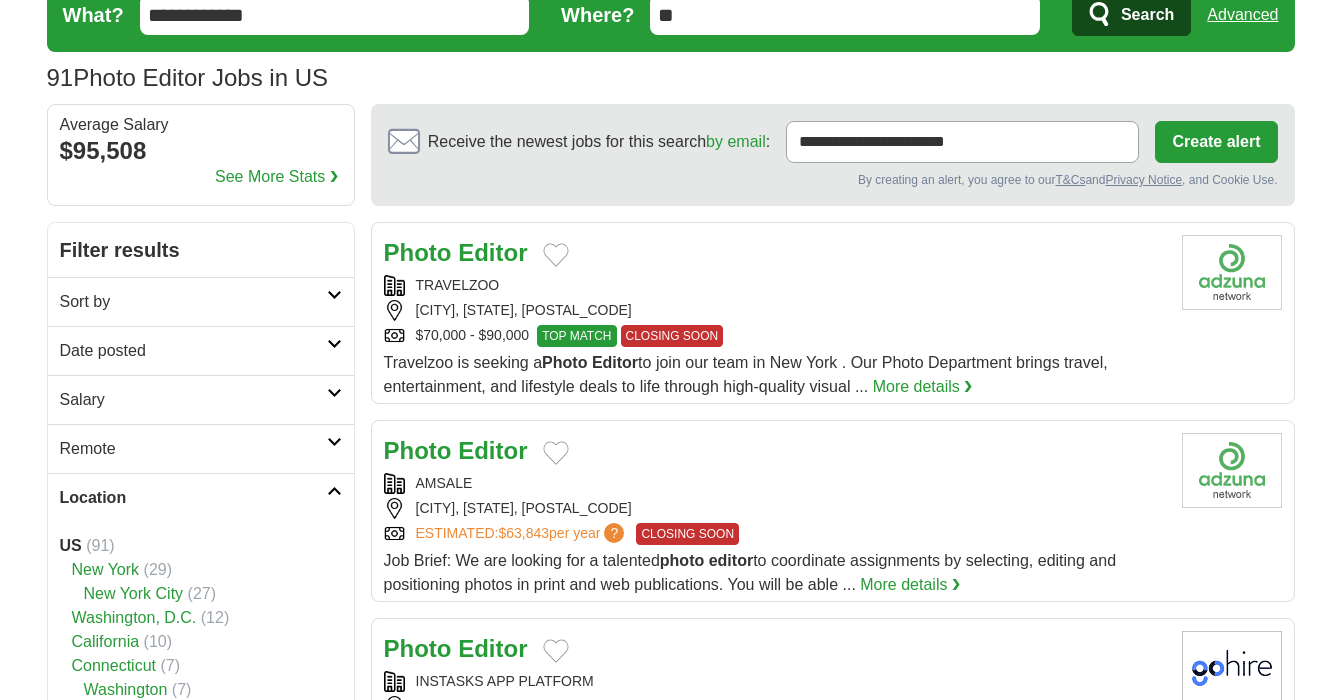 click at bounding box center (334, 442) 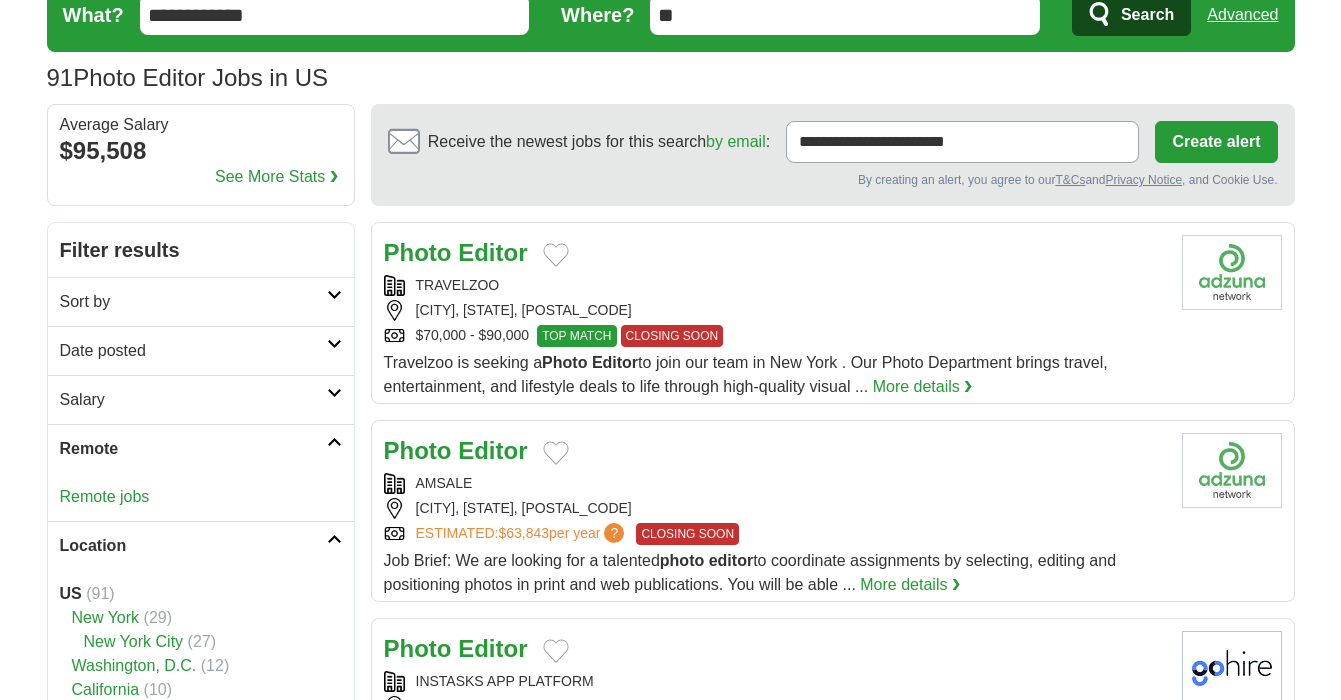 click on "Remote jobs" at bounding box center (105, 496) 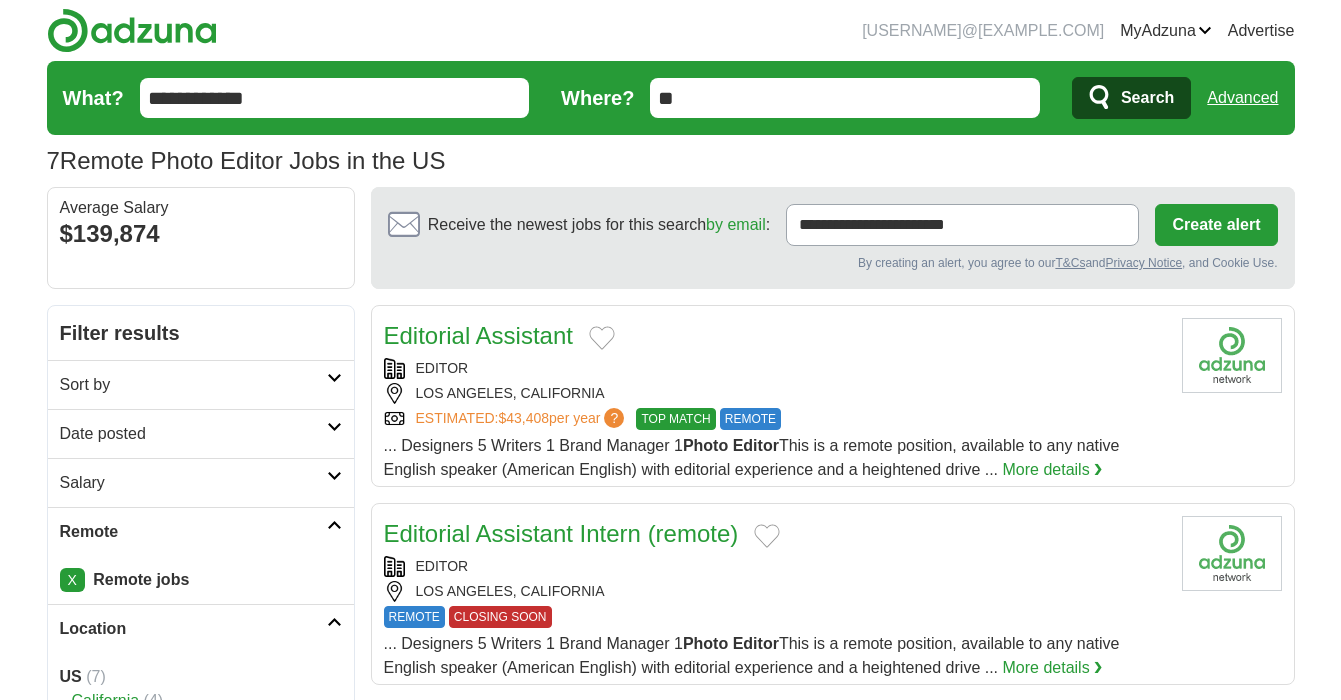 scroll, scrollTop: 0, scrollLeft: 0, axis: both 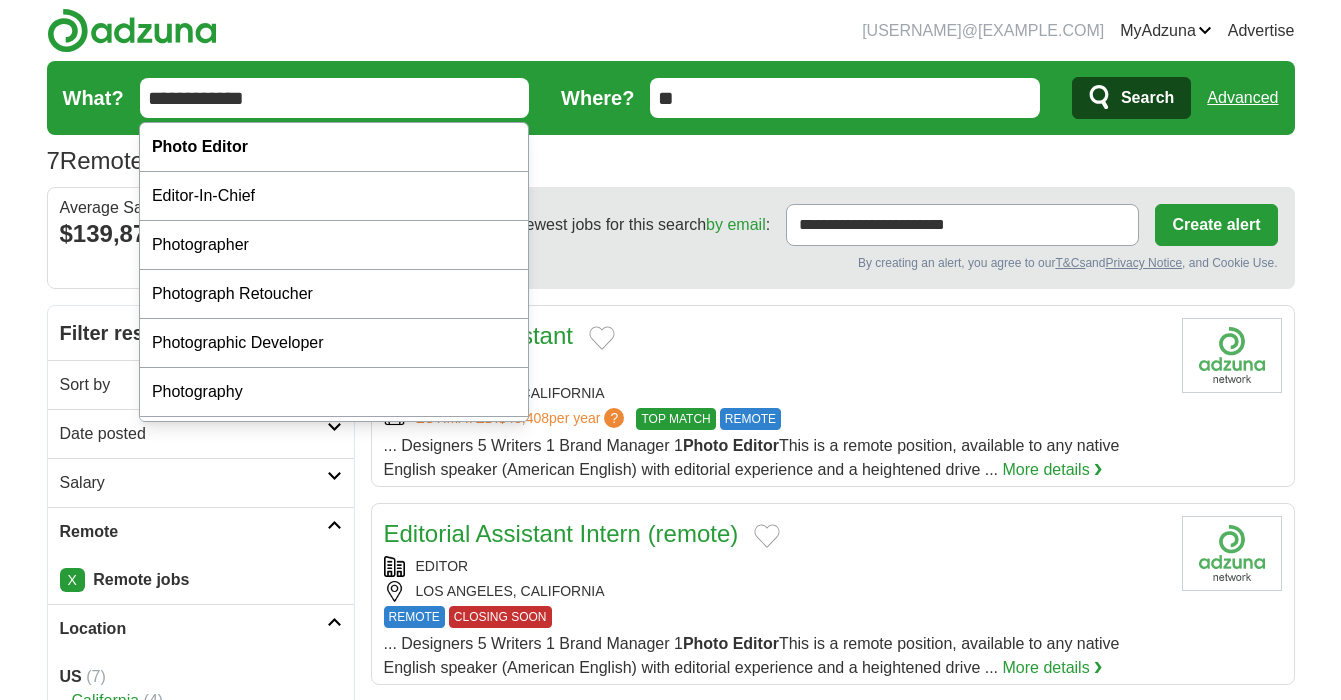 click on "**********" at bounding box center [335, 98] 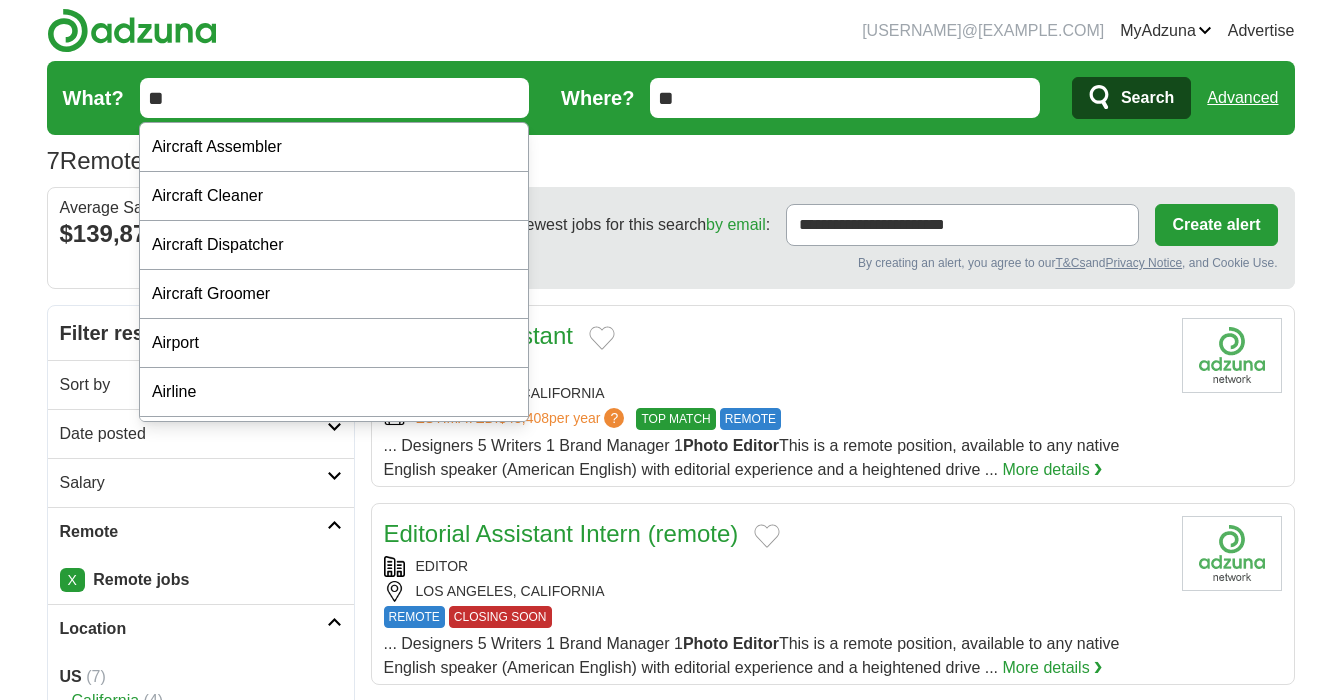 type on "*" 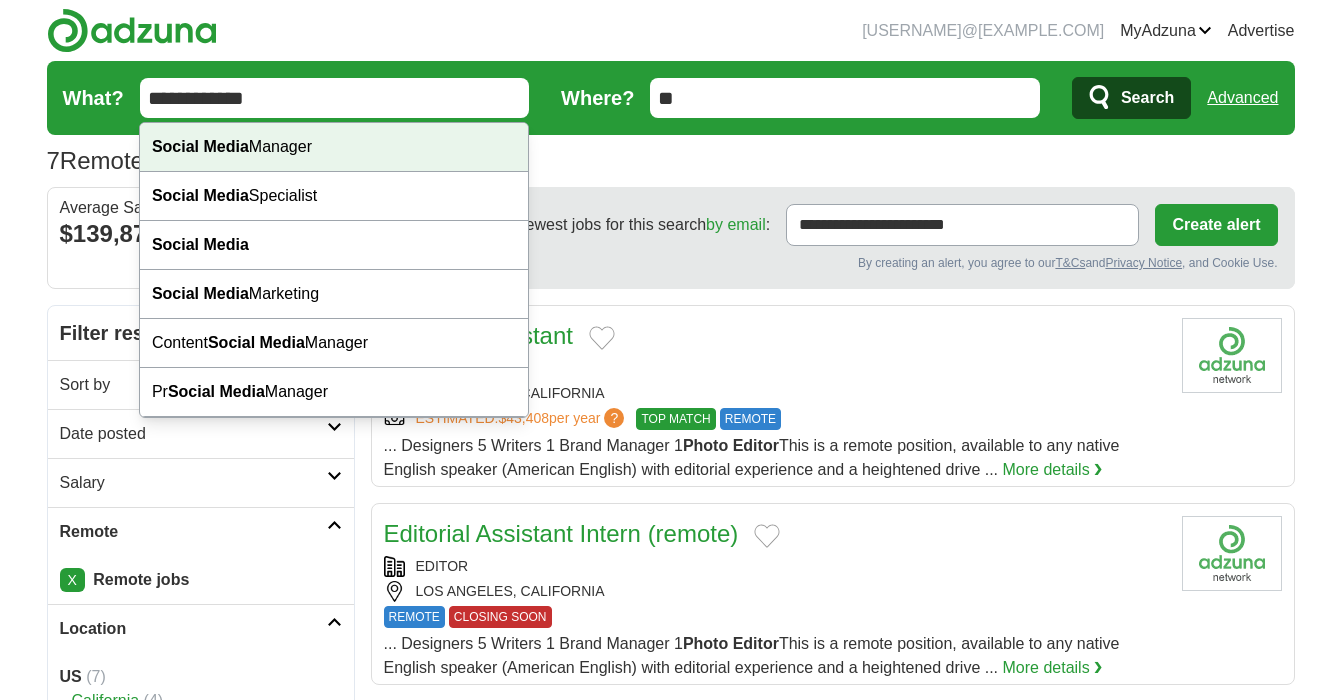 click on "Social Media  Manager" at bounding box center (334, 147) 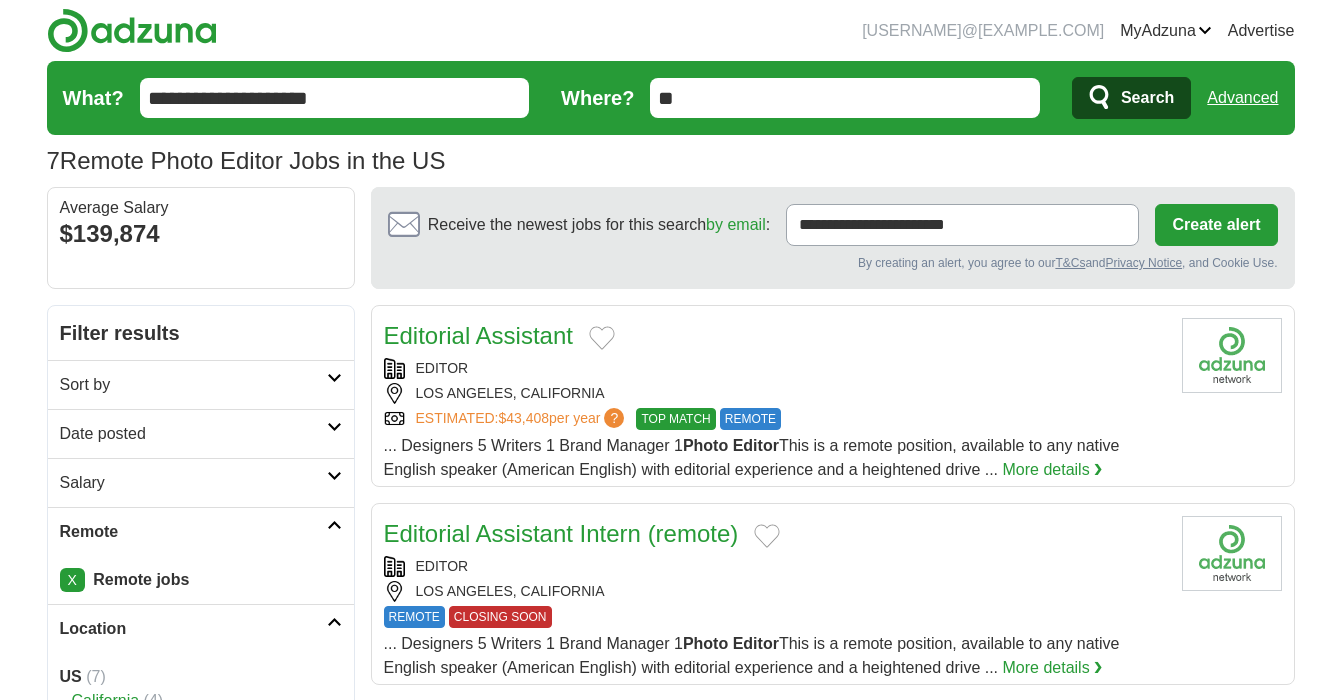 click on "Search" at bounding box center (1147, 98) 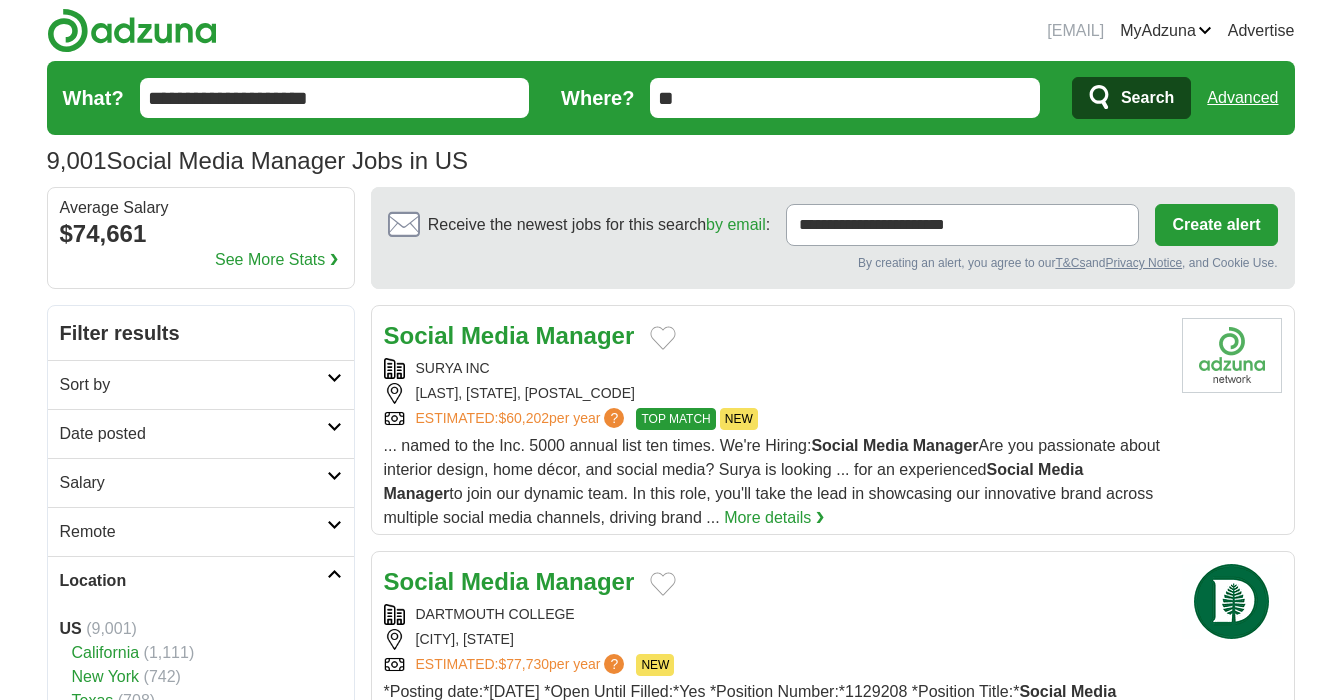 scroll, scrollTop: 0, scrollLeft: 0, axis: both 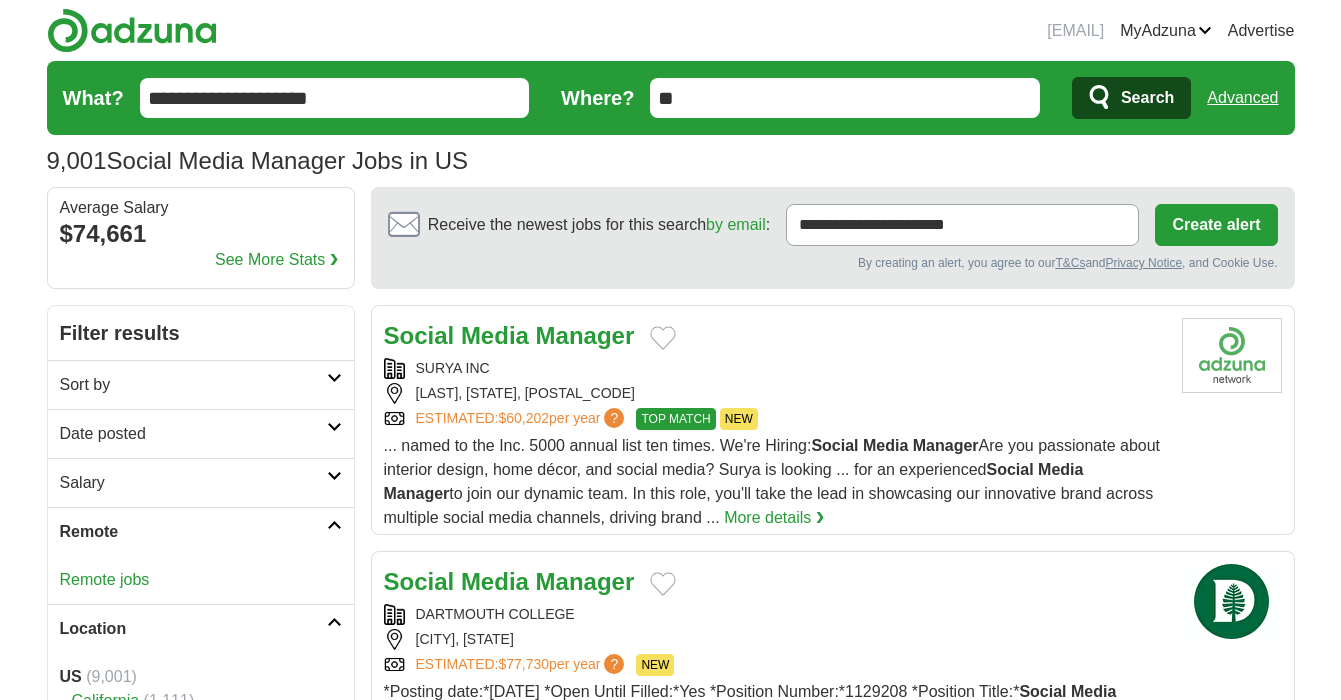 click on "Remote jobs" at bounding box center (105, 579) 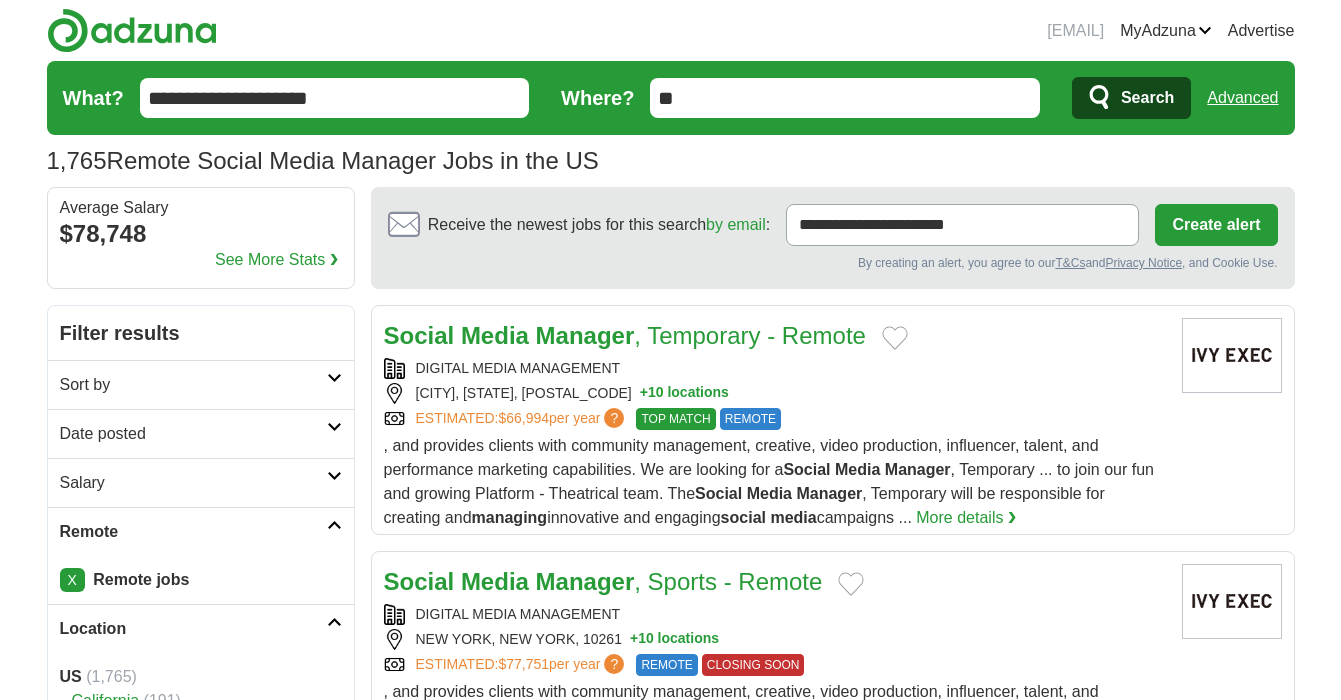 scroll, scrollTop: 0, scrollLeft: 0, axis: both 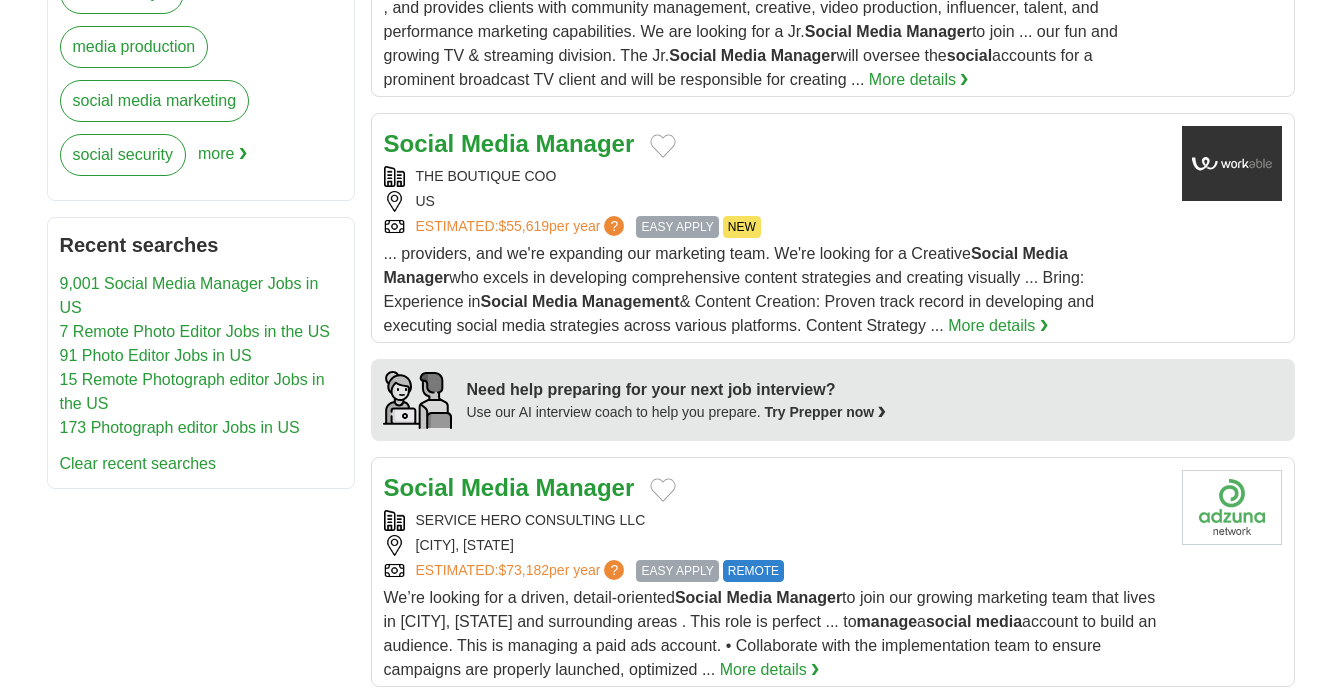 click on "**********" at bounding box center (671, 242) 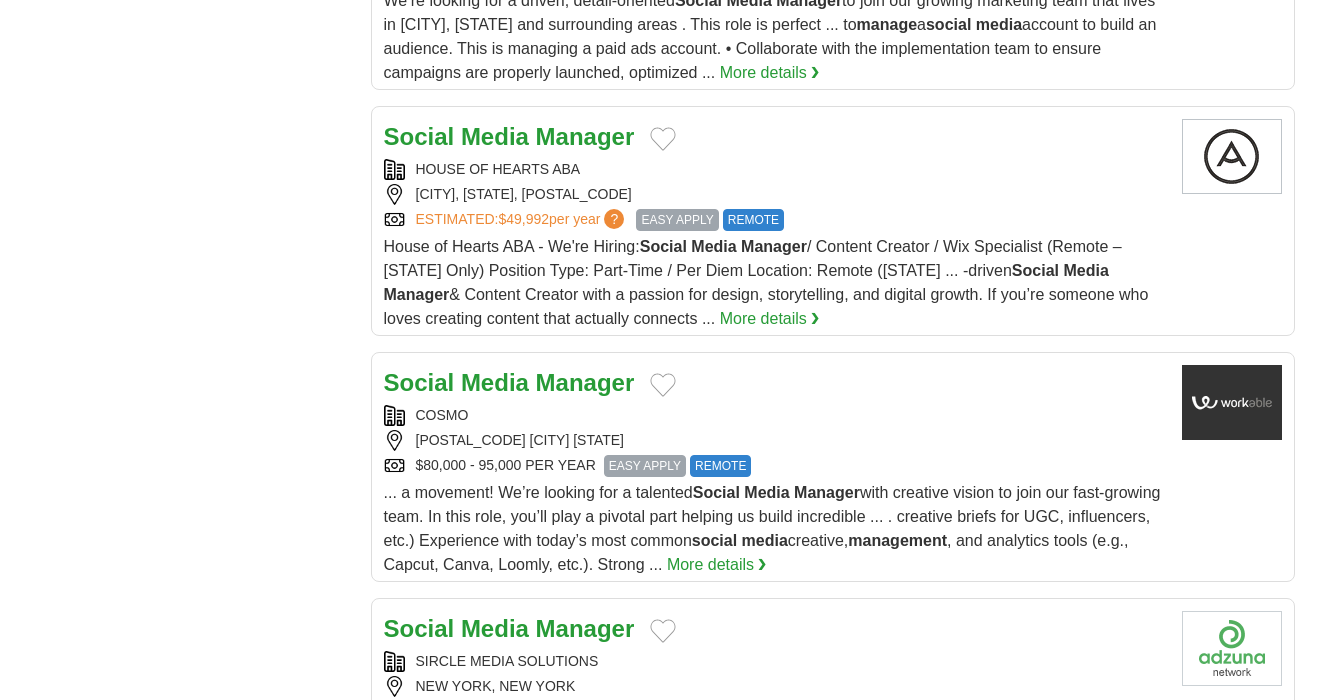 scroll, scrollTop: 2103, scrollLeft: 0, axis: vertical 